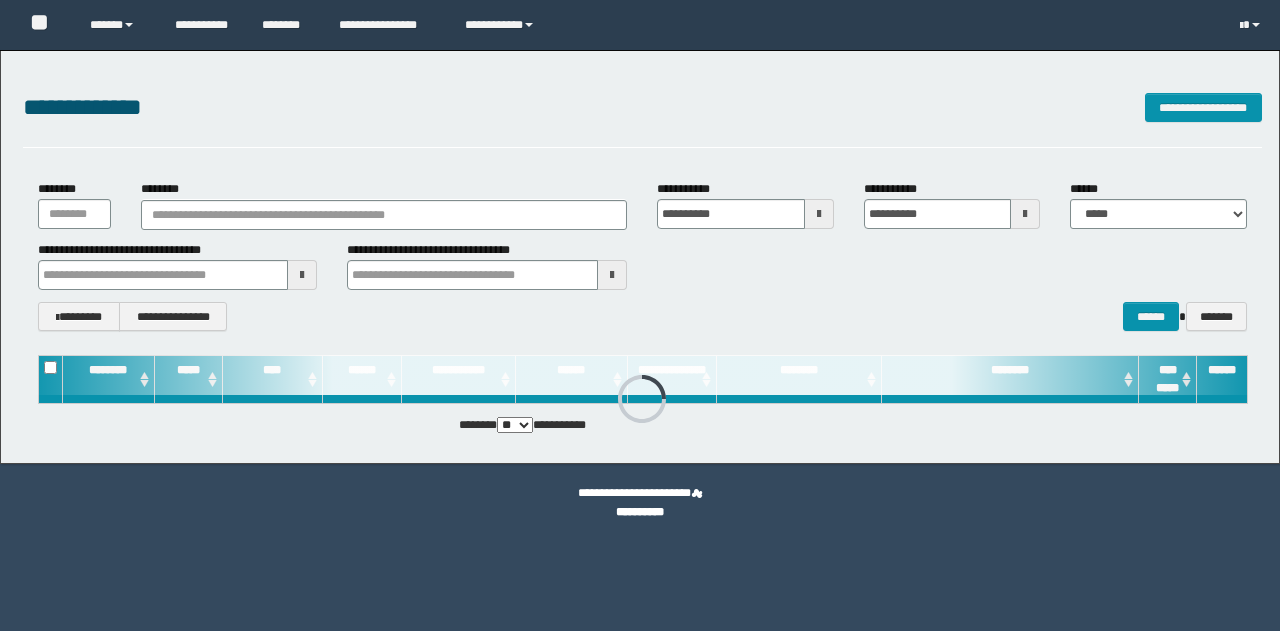 scroll, scrollTop: 0, scrollLeft: 0, axis: both 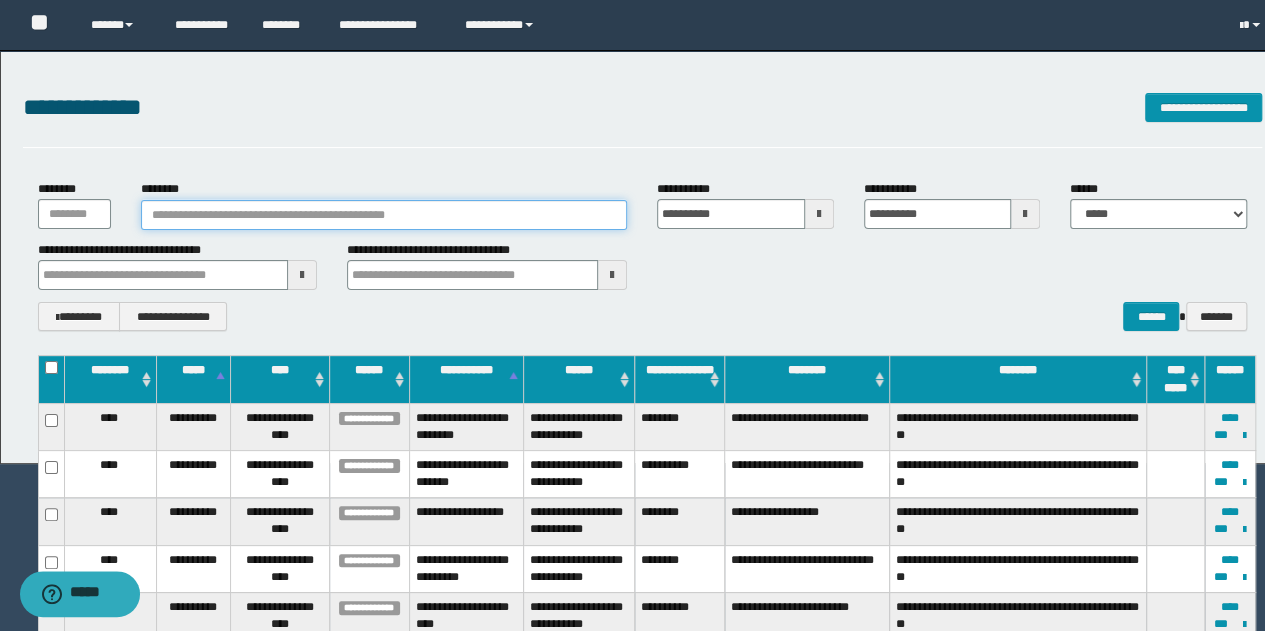 click on "********" at bounding box center [384, 215] 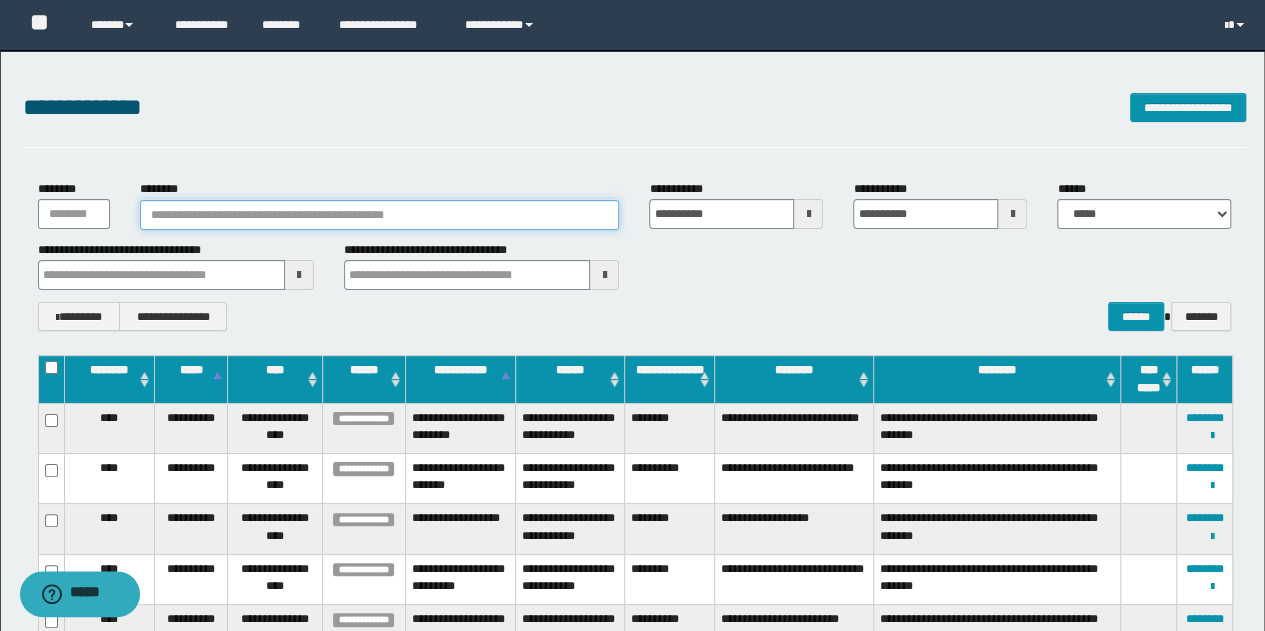 paste on "********" 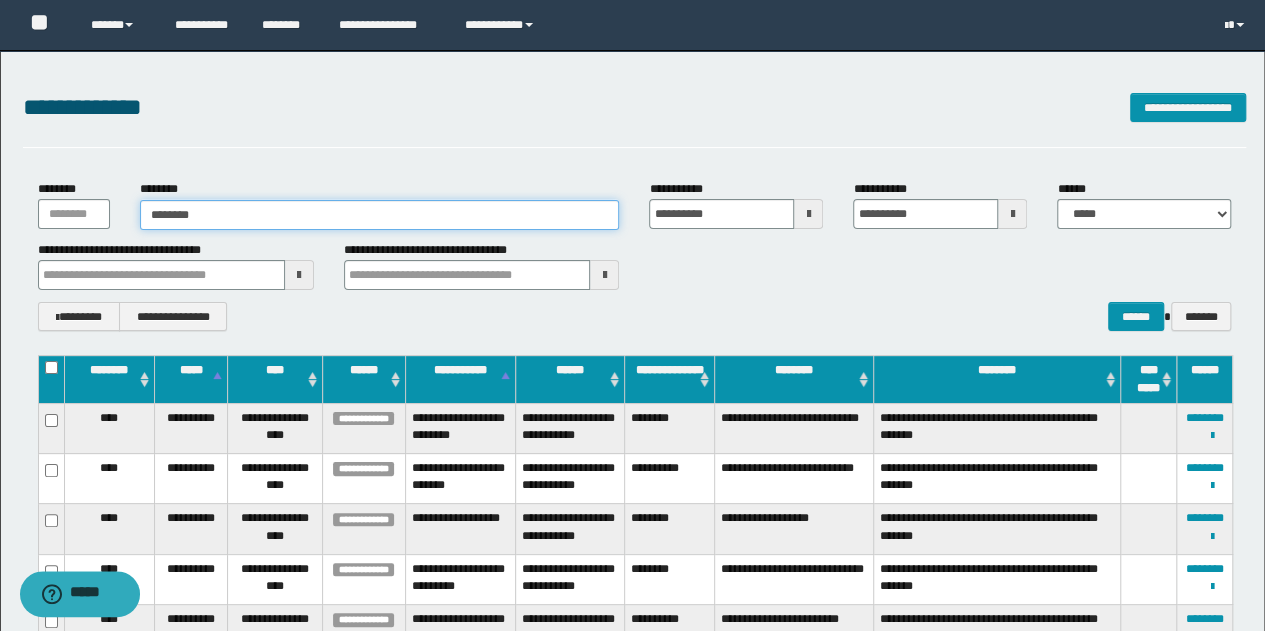 type on "********" 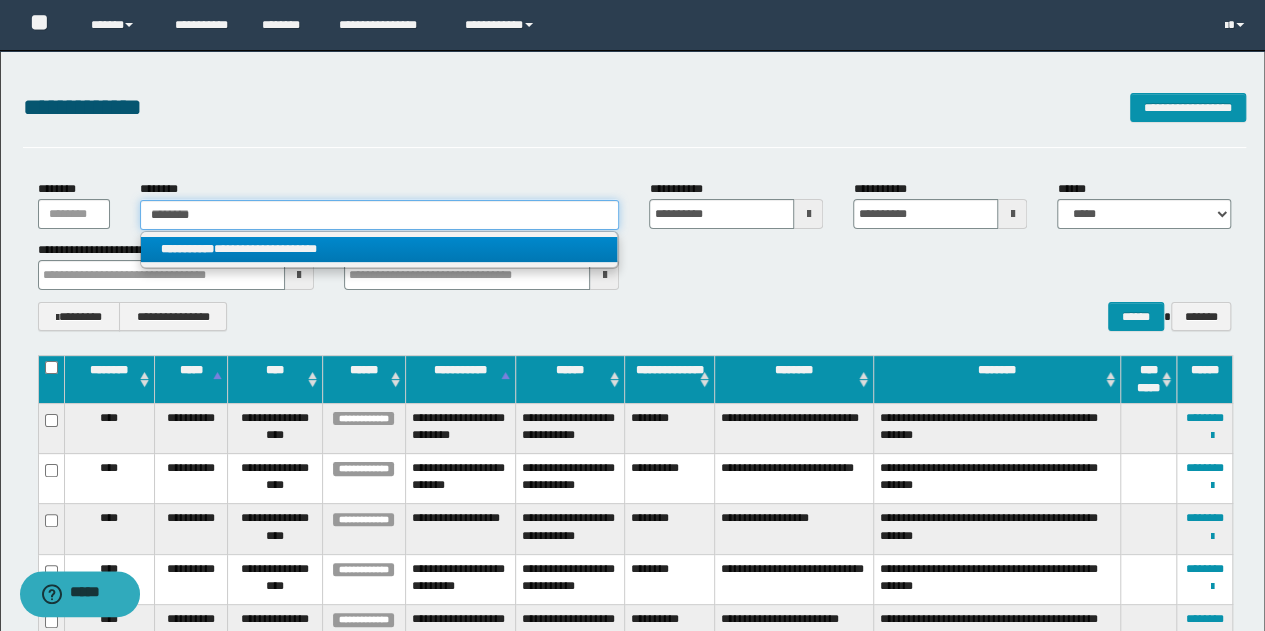 type on "********" 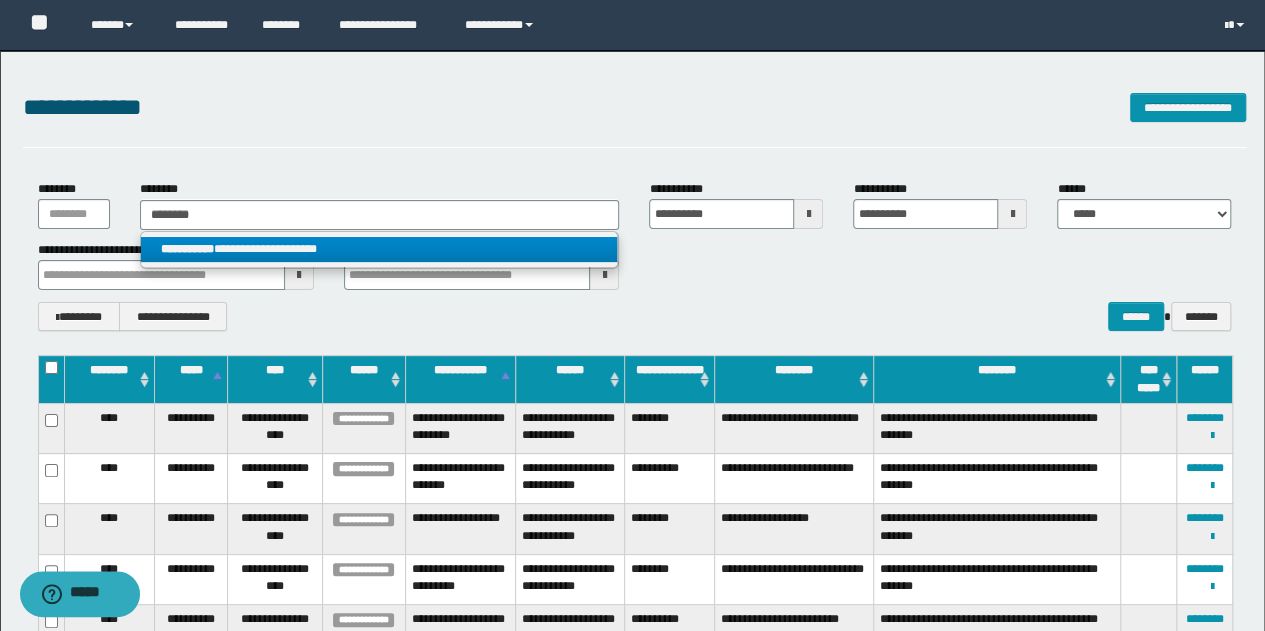 click on "**********" at bounding box center (379, 249) 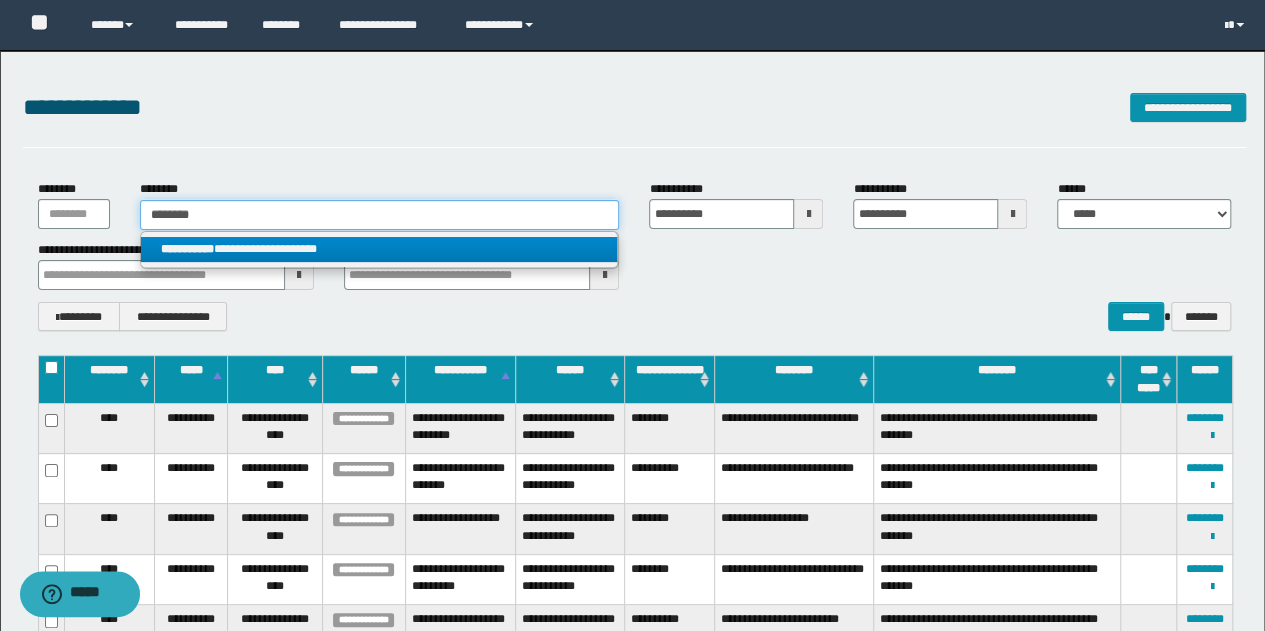 type 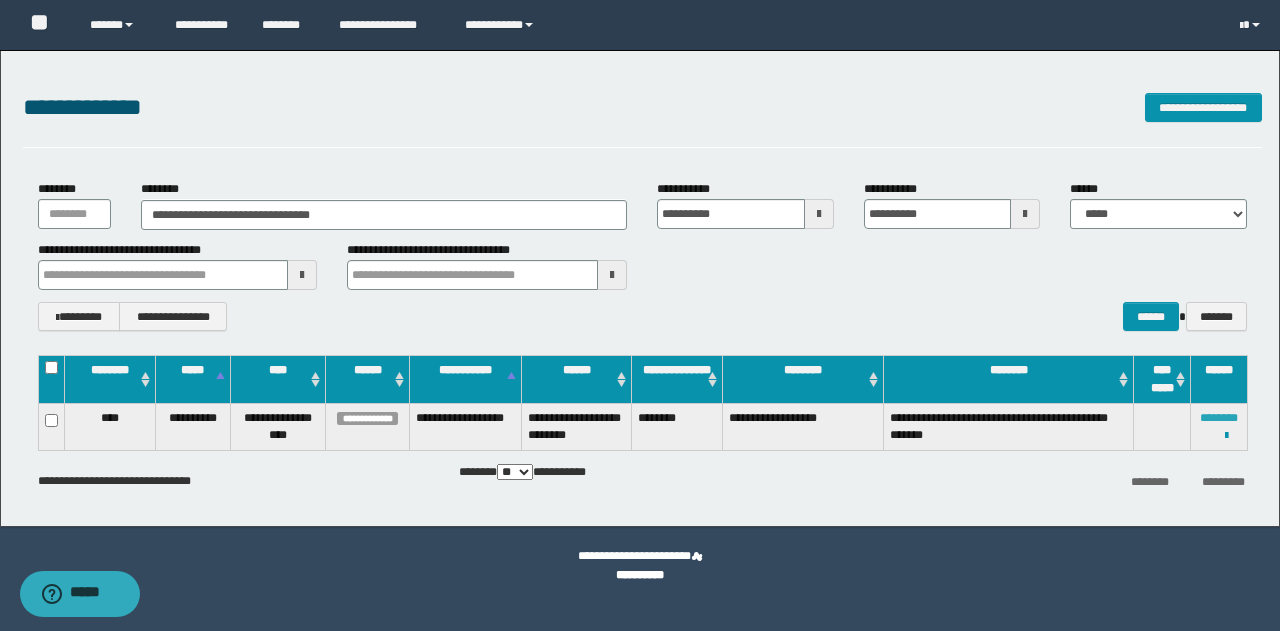 click on "********" at bounding box center [1219, 418] 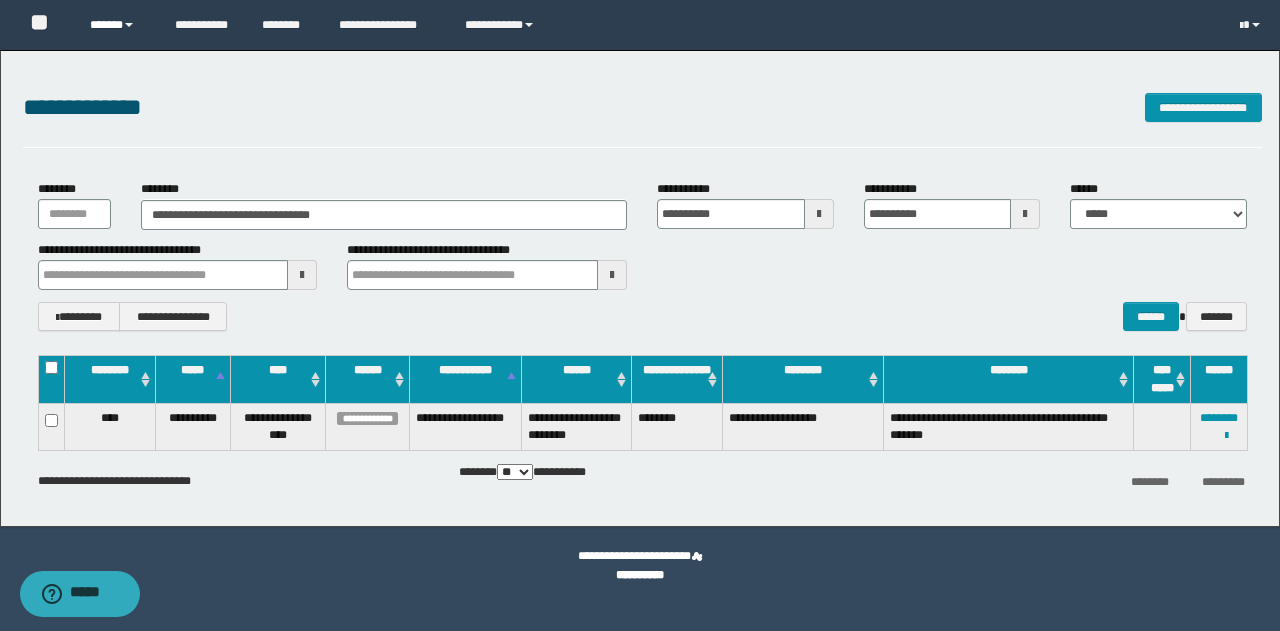 click on "******" at bounding box center [117, 25] 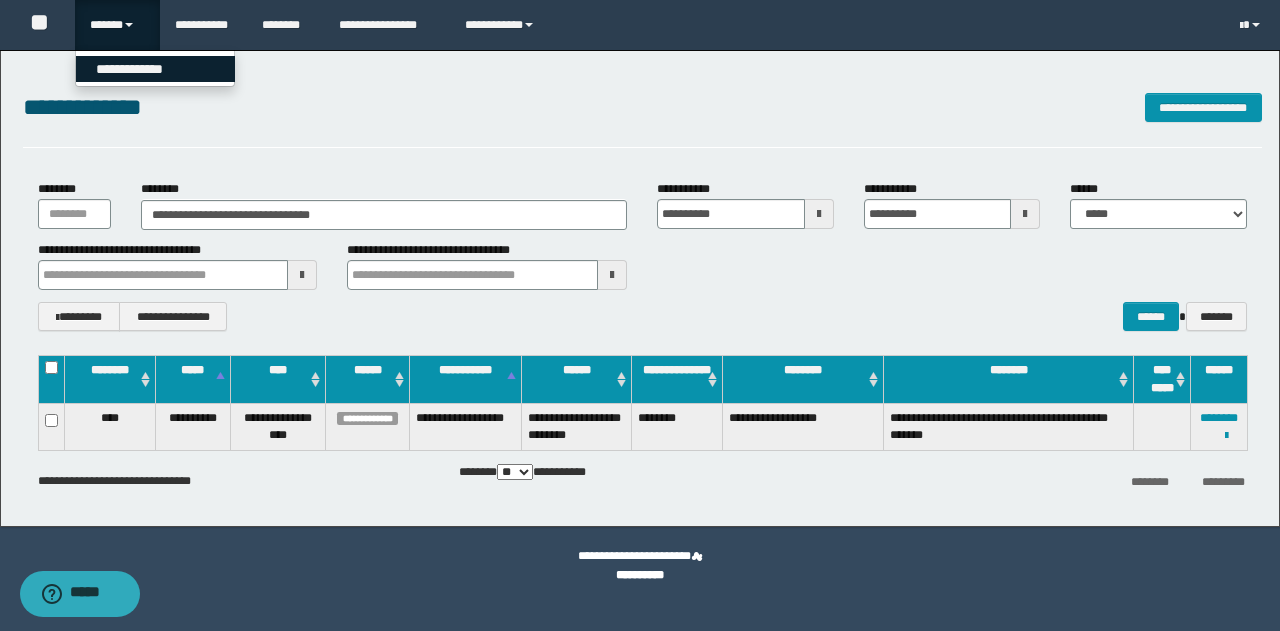 click on "**********" at bounding box center [155, 69] 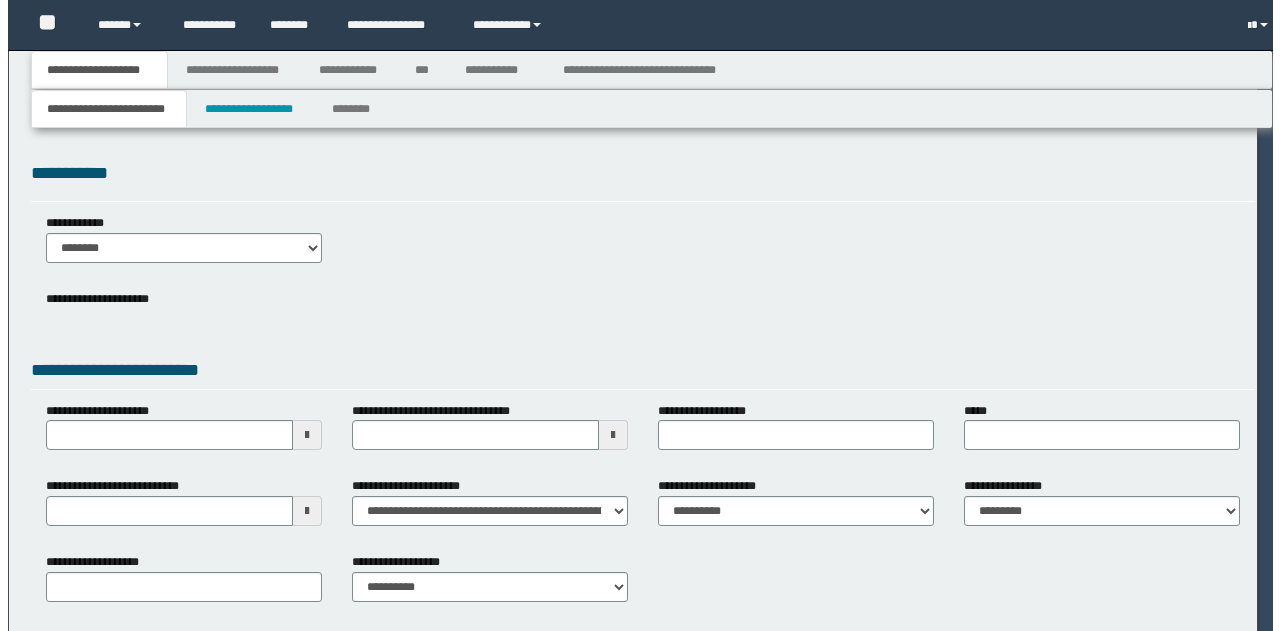 scroll, scrollTop: 0, scrollLeft: 0, axis: both 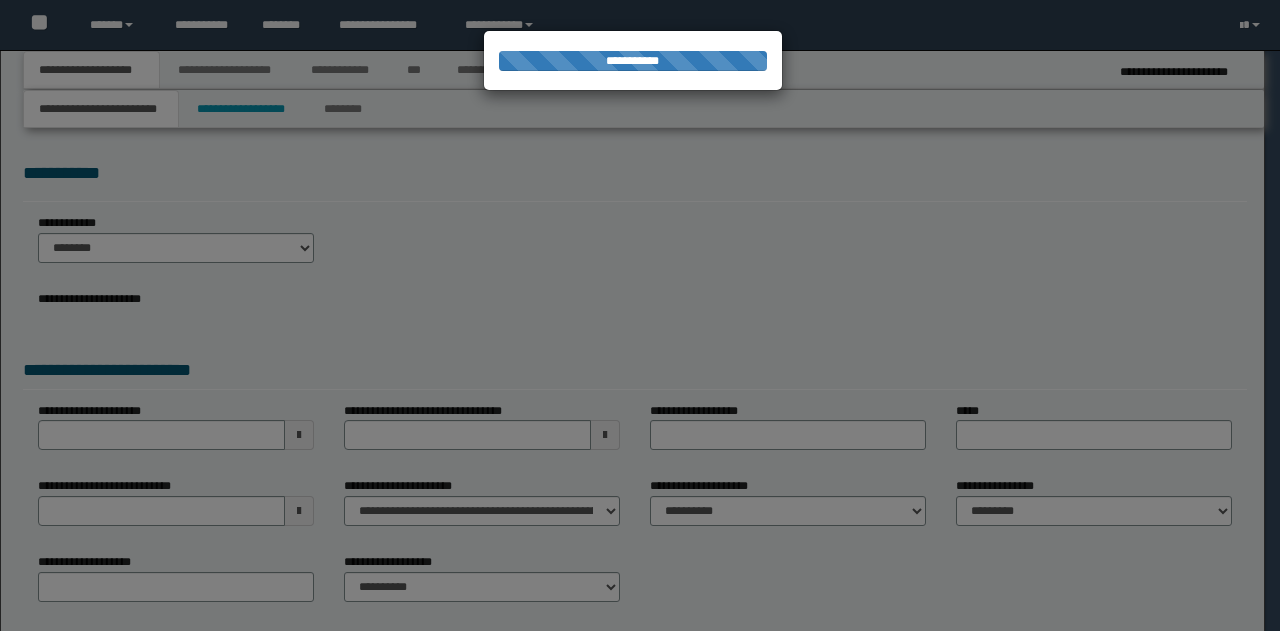 type on "**********" 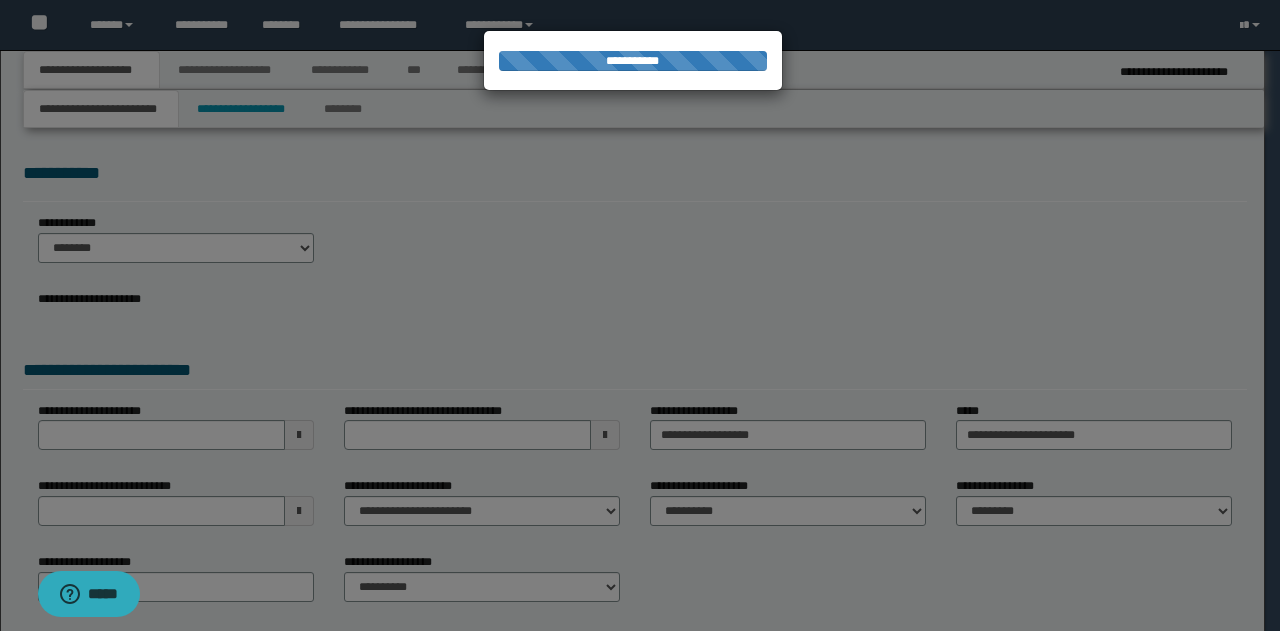 scroll, scrollTop: 0, scrollLeft: 0, axis: both 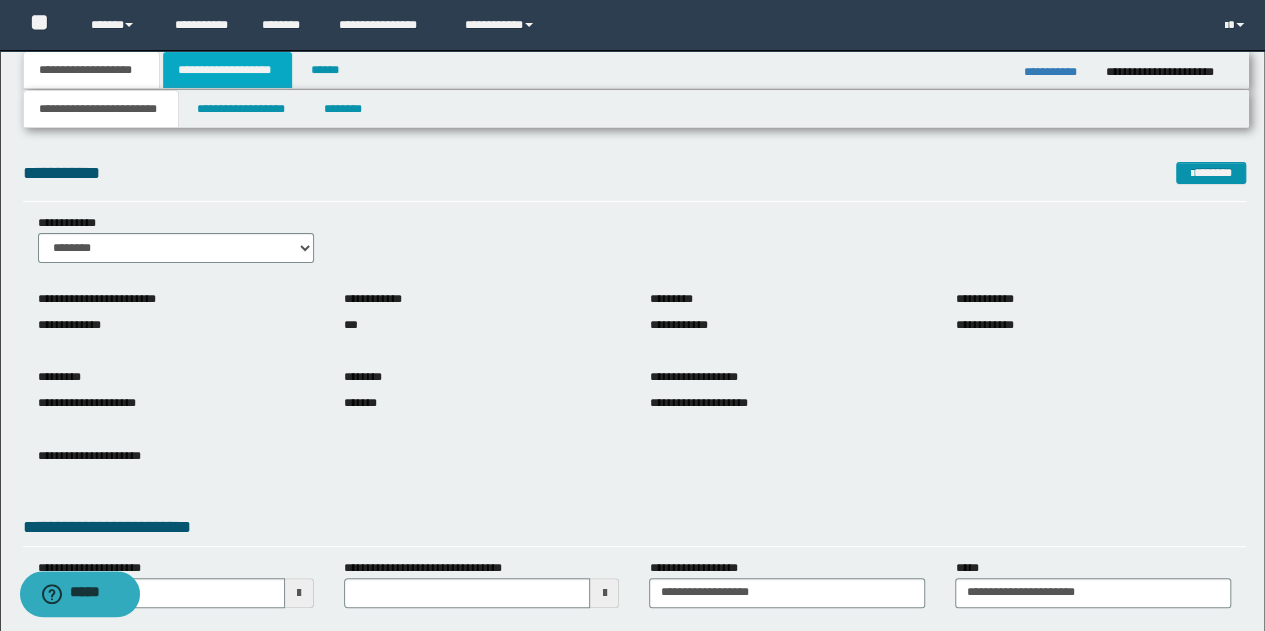 click on "**********" at bounding box center (227, 70) 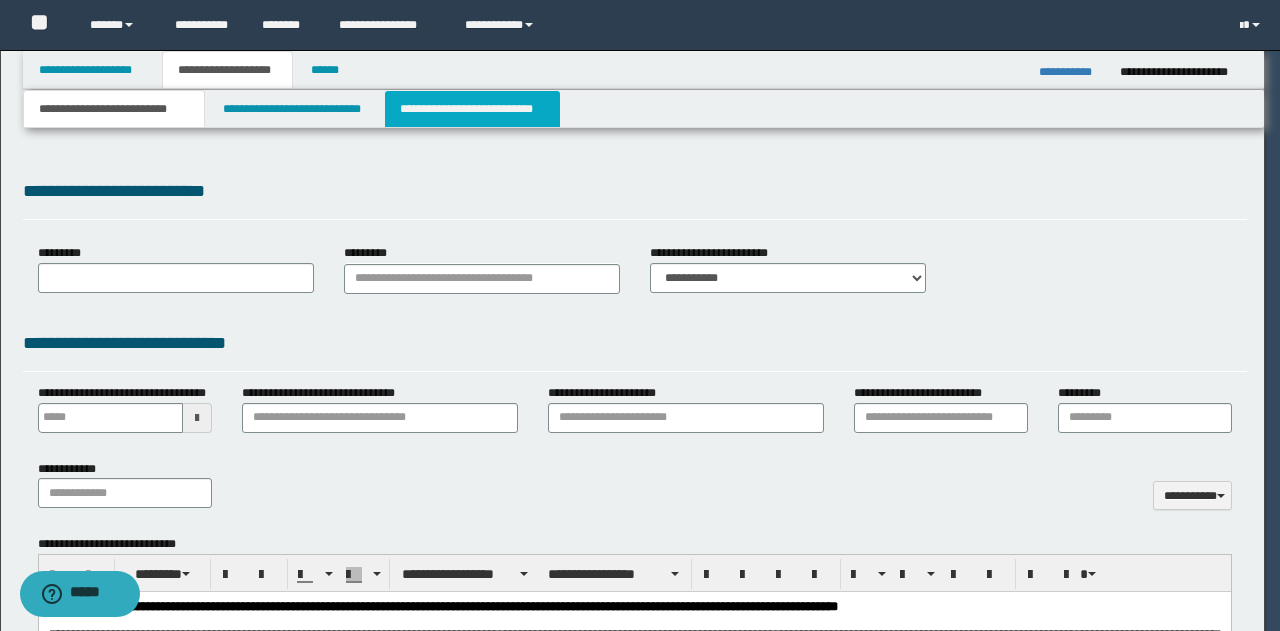 scroll, scrollTop: 0, scrollLeft: 0, axis: both 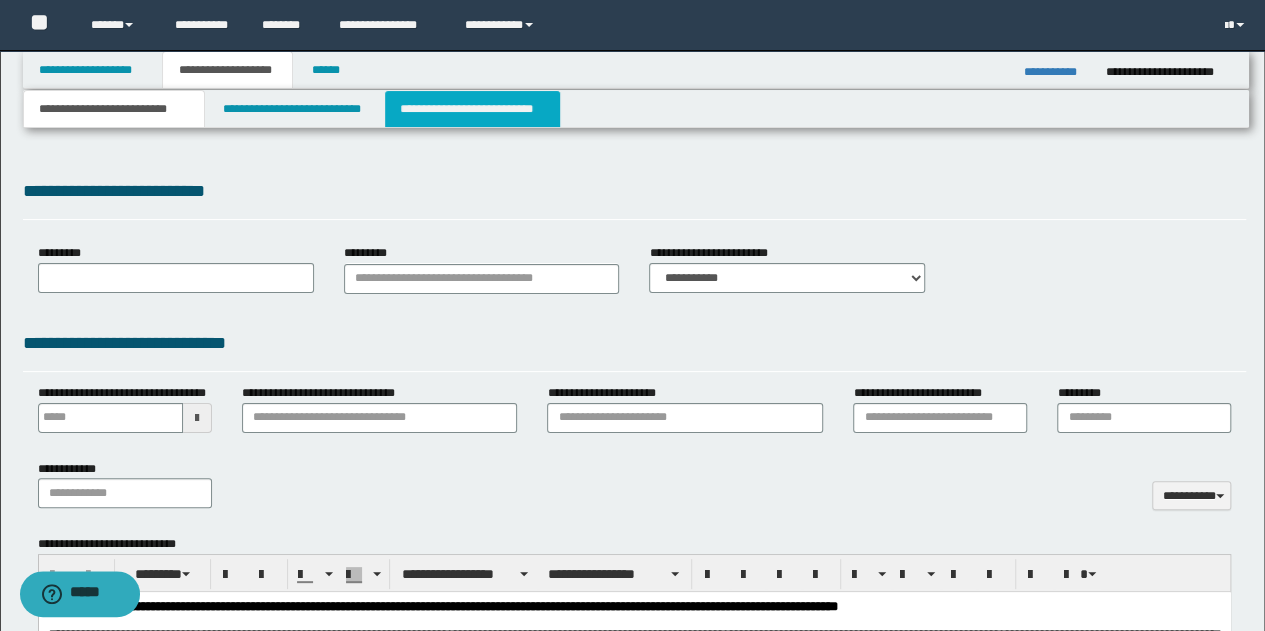 click on "**********" at bounding box center [472, 109] 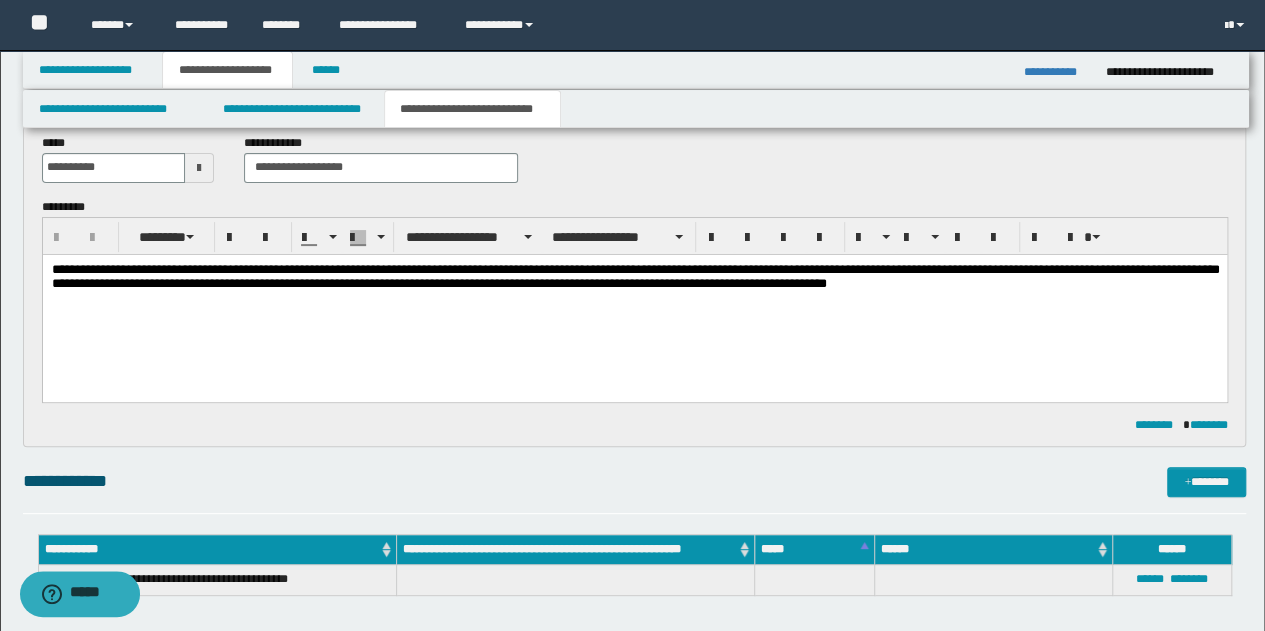 scroll, scrollTop: 0, scrollLeft: 0, axis: both 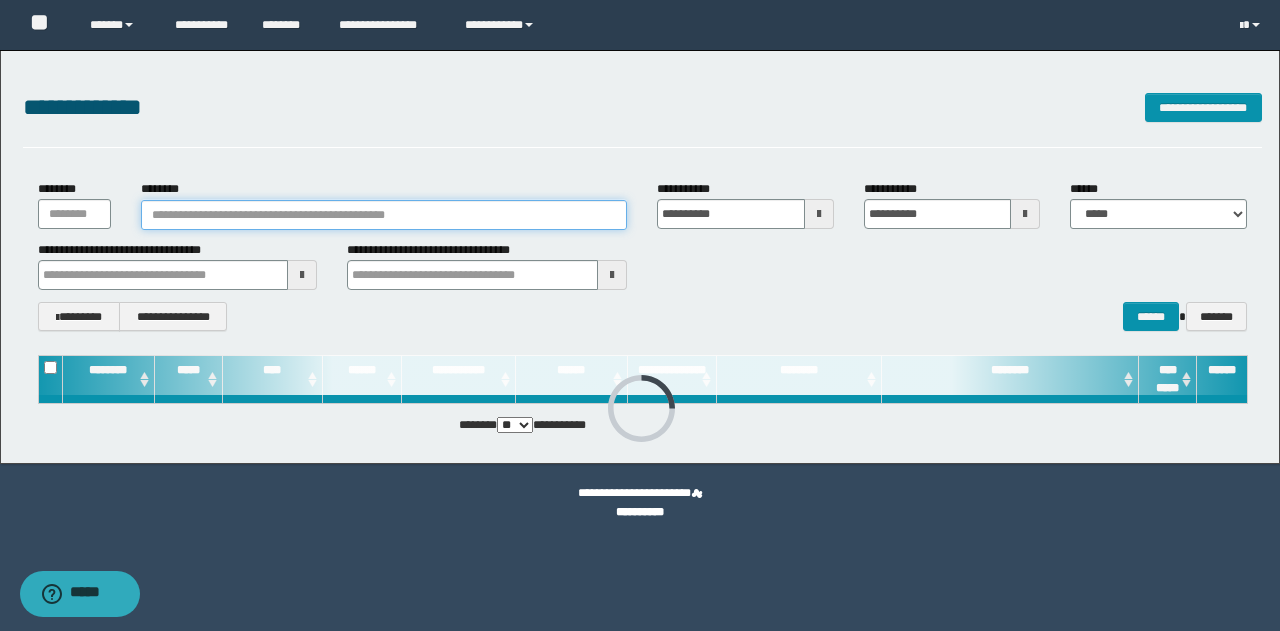 click on "********" at bounding box center [384, 215] 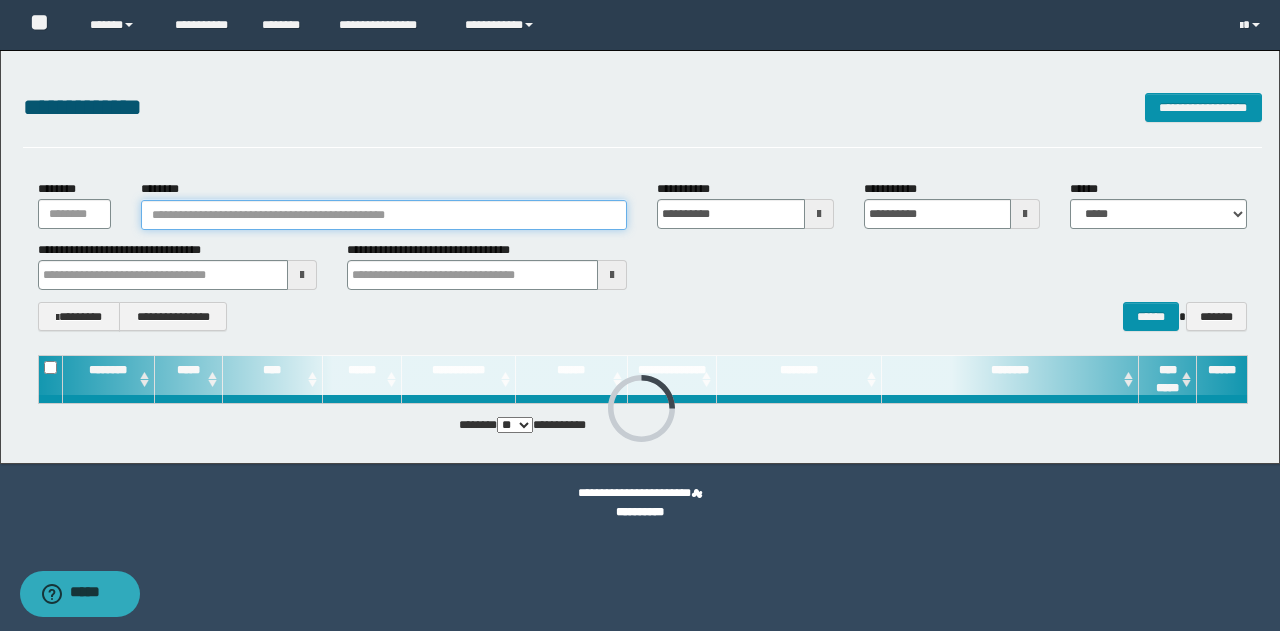 paste on "**********" 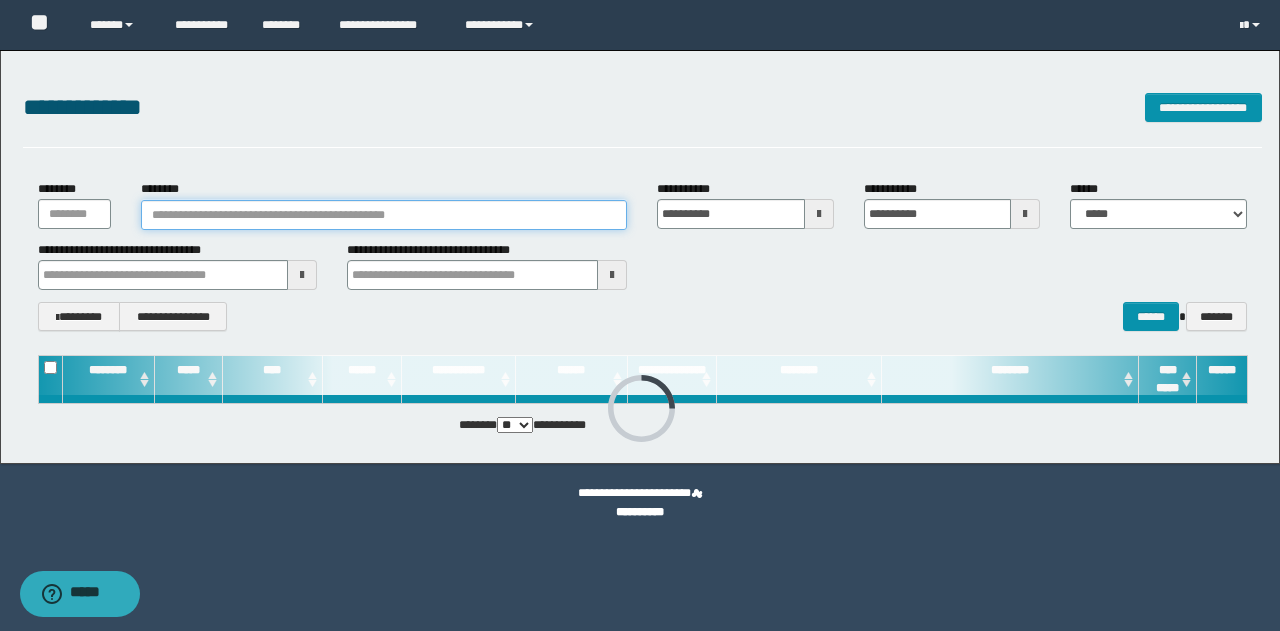 type on "**********" 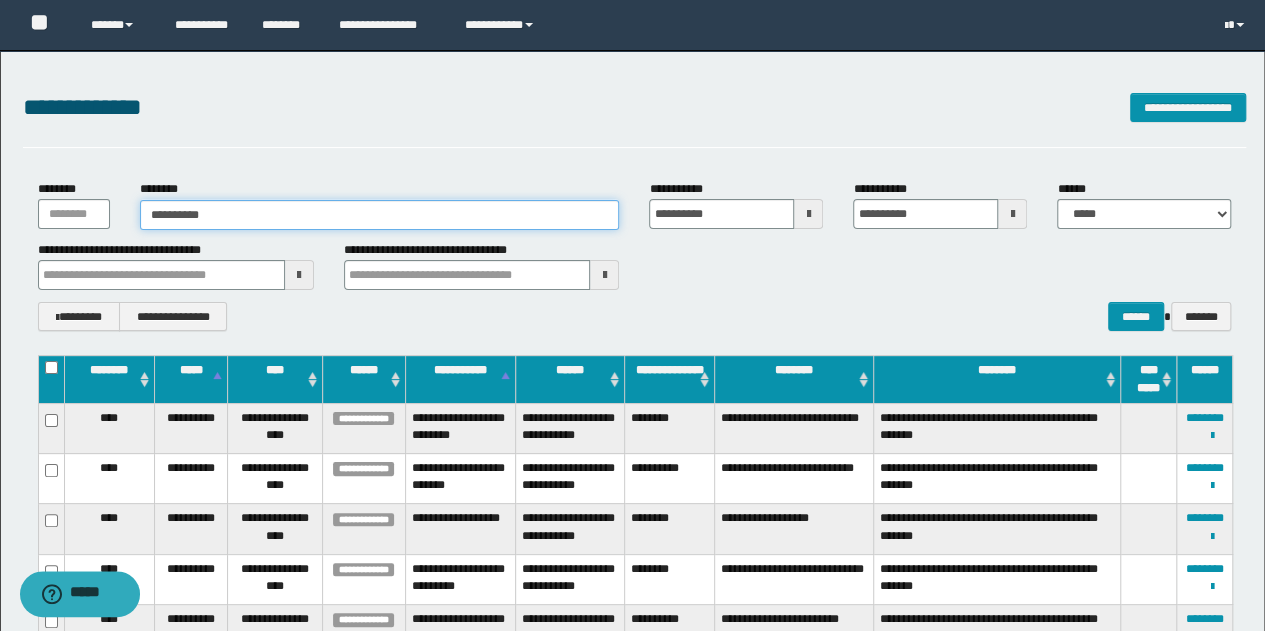 type on "**********" 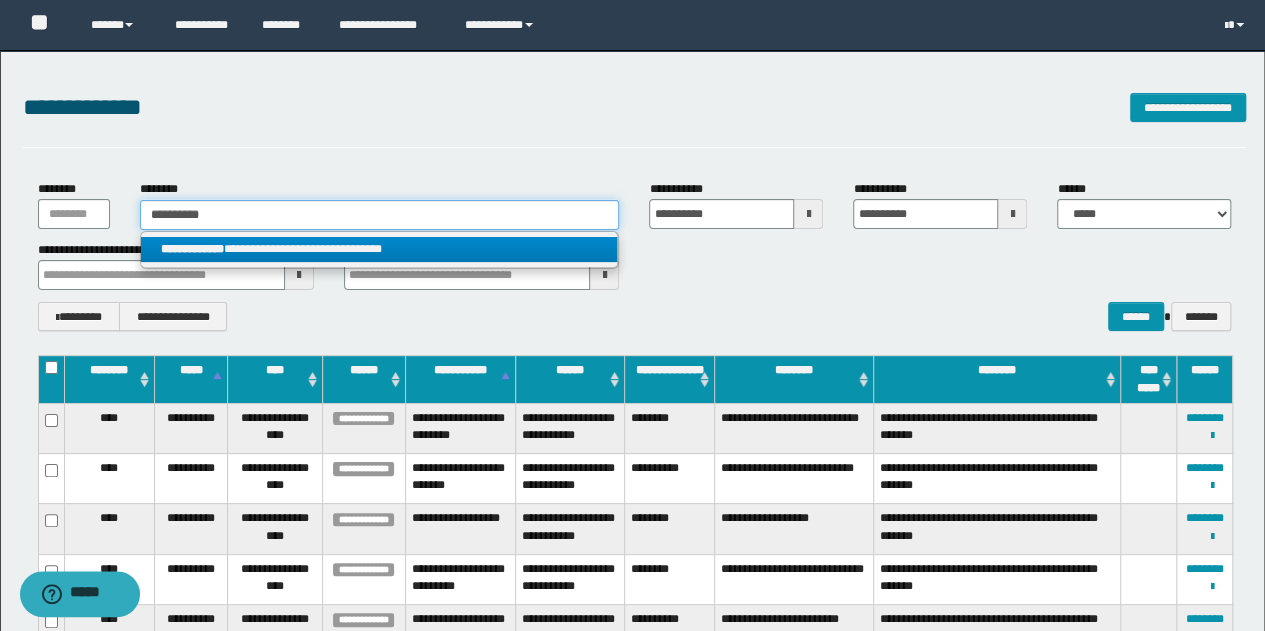 type on "**********" 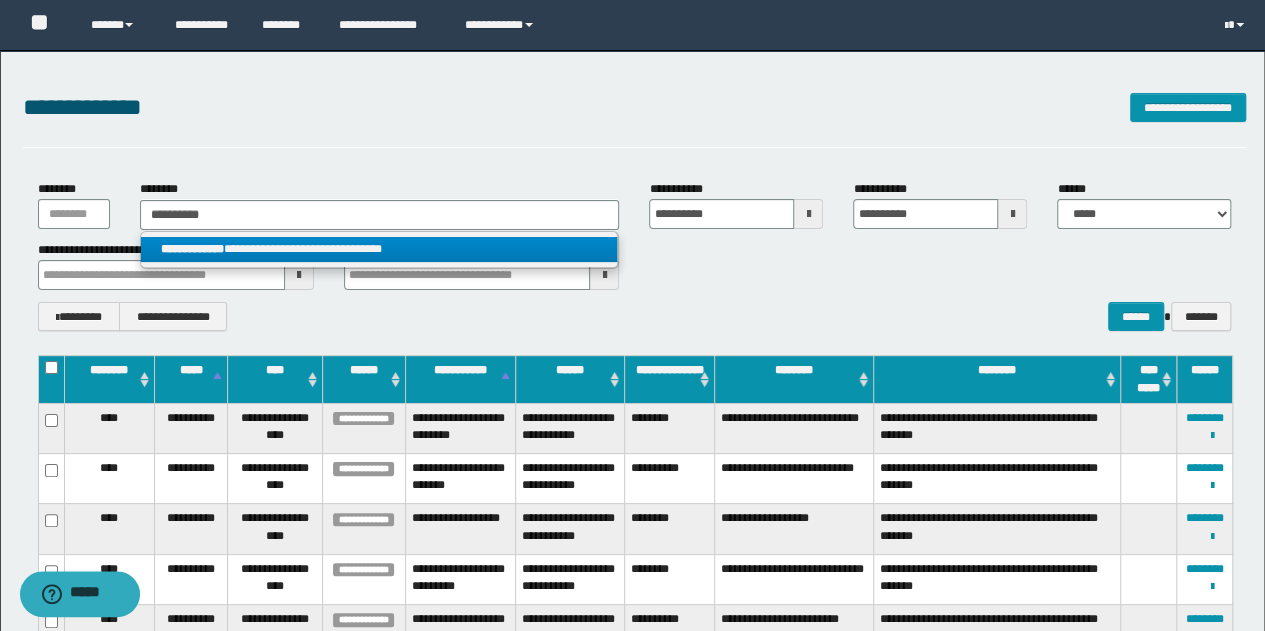 click on "**********" at bounding box center [379, 249] 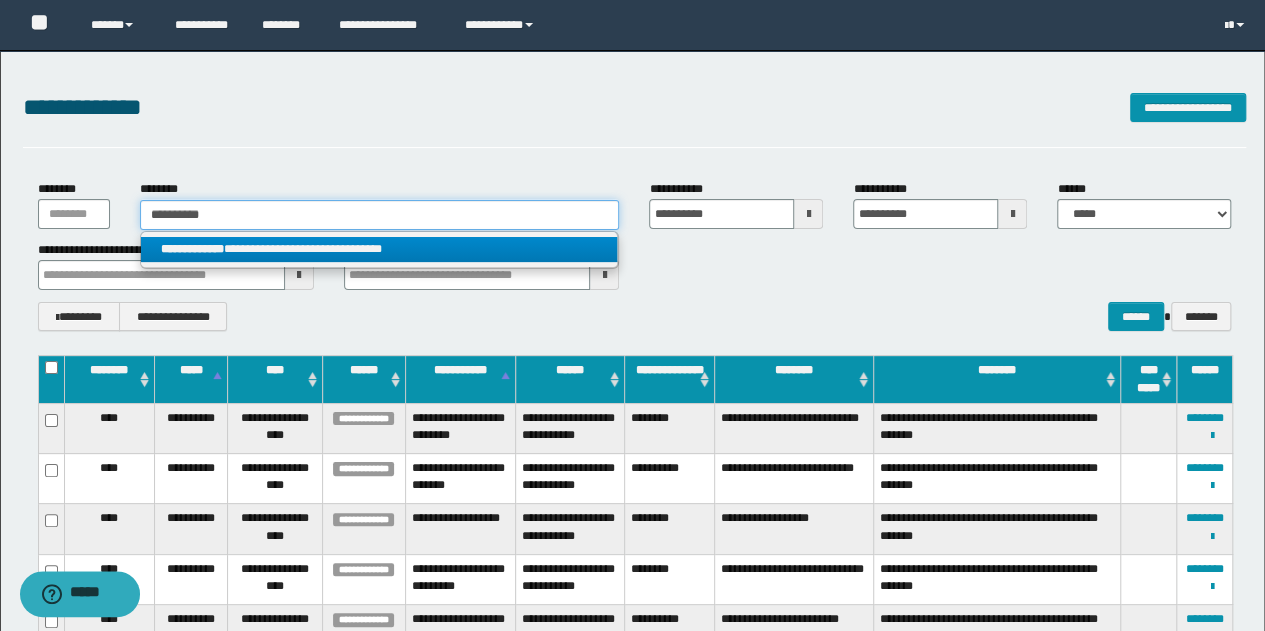 type 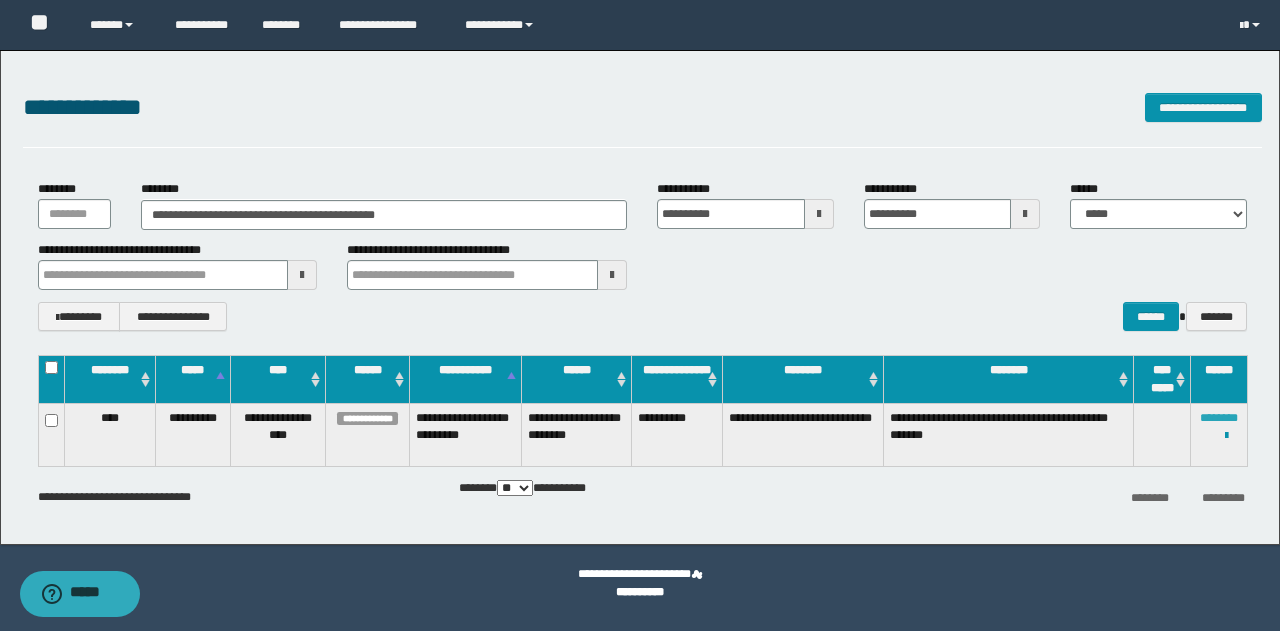 click on "********" at bounding box center (1219, 418) 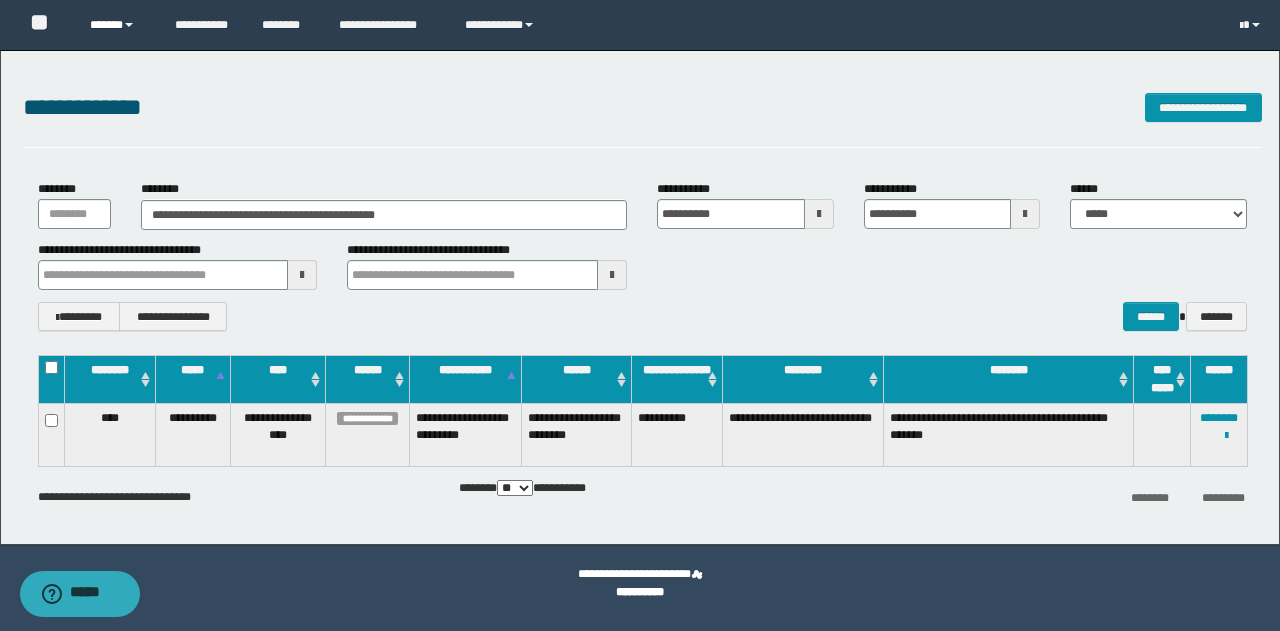 click on "******" at bounding box center [117, 25] 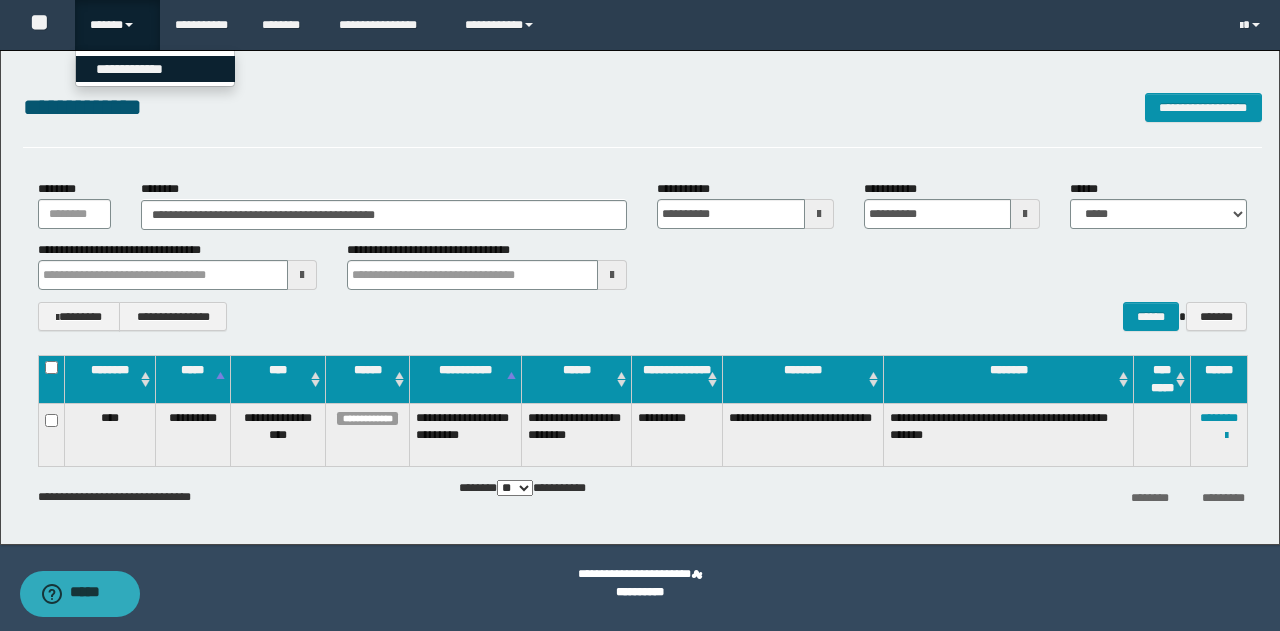 click on "**********" at bounding box center [155, 69] 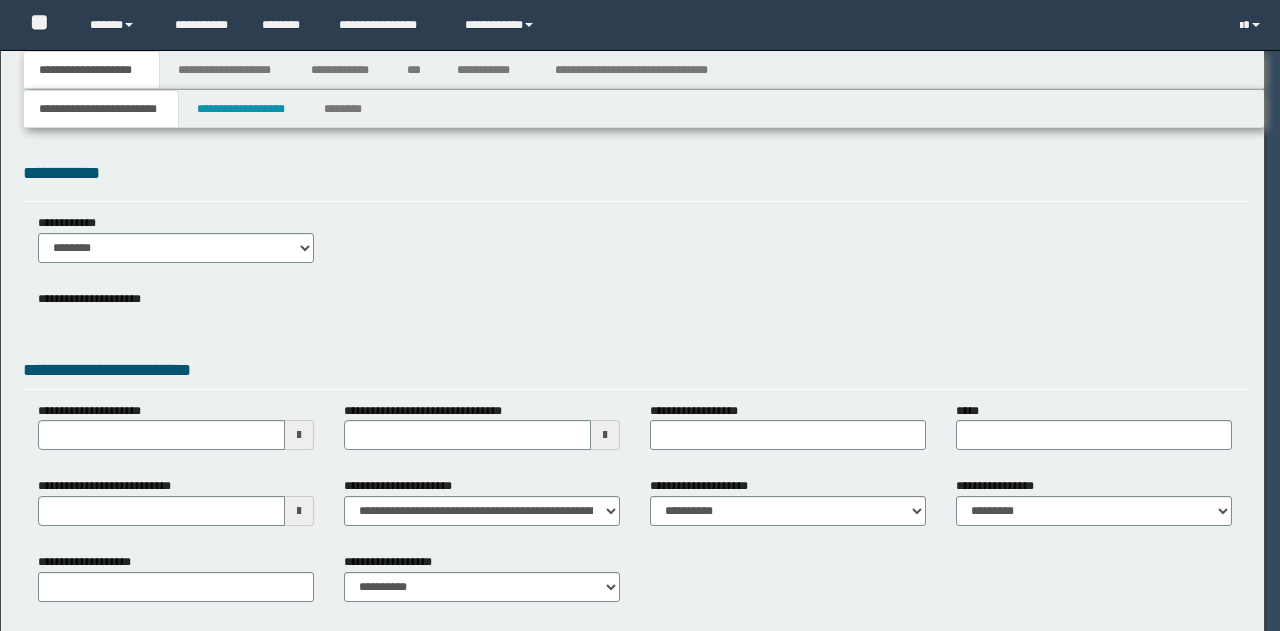 scroll, scrollTop: 0, scrollLeft: 0, axis: both 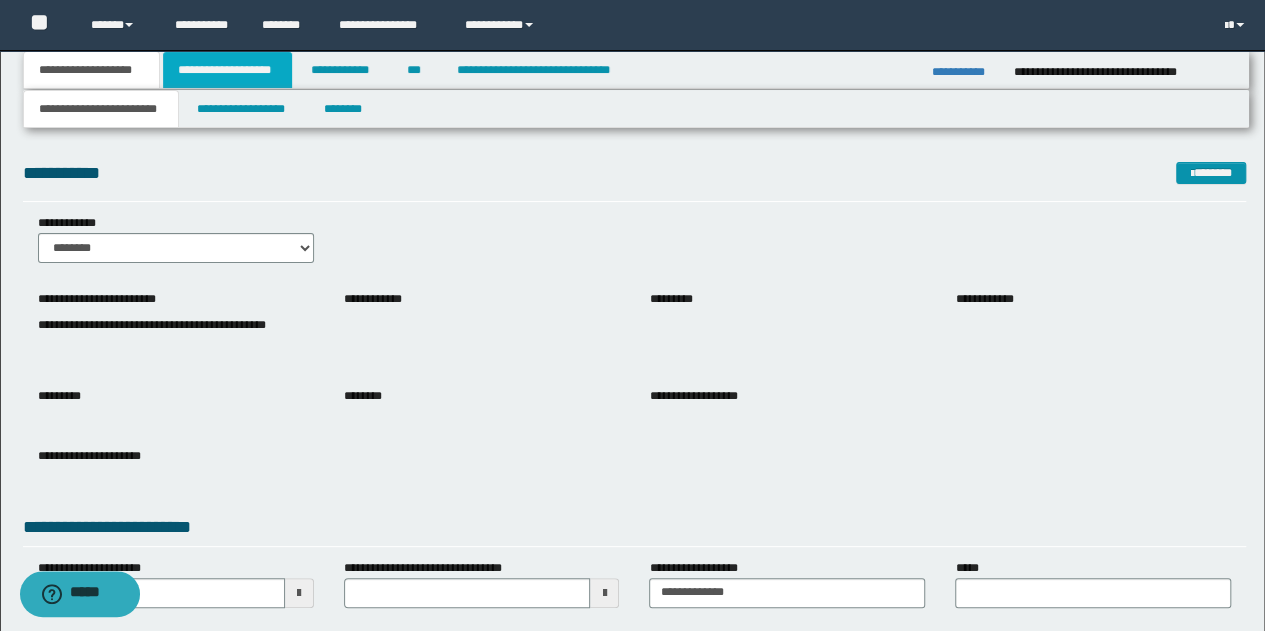 click on "**********" at bounding box center (227, 70) 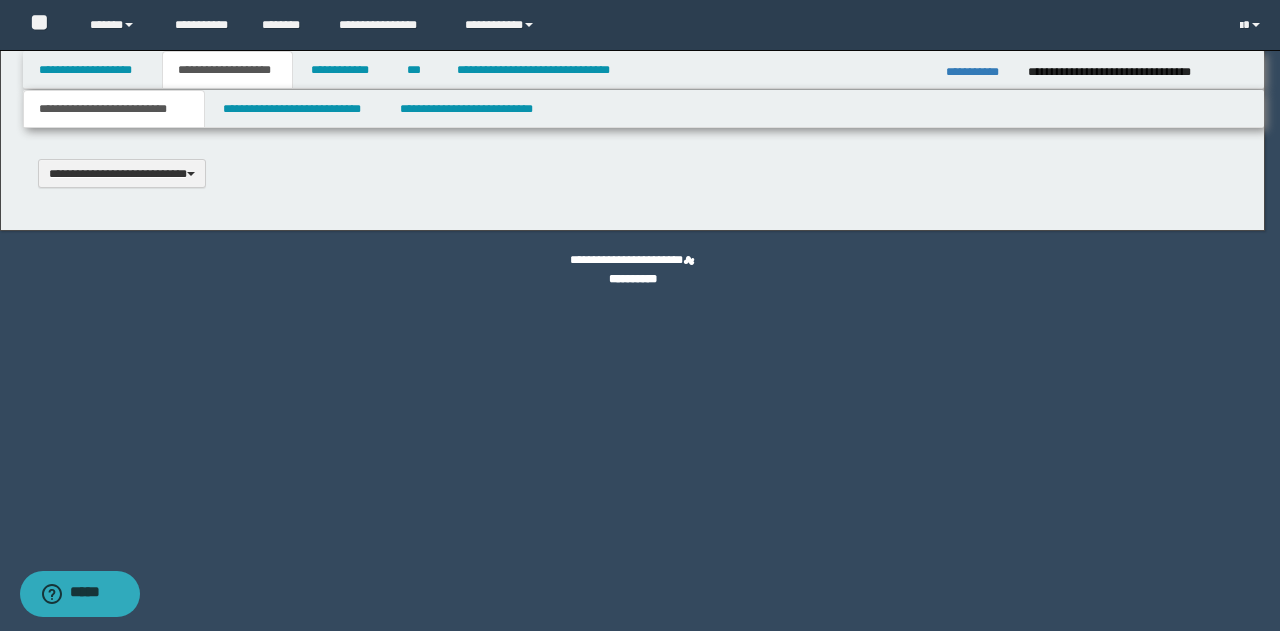 type 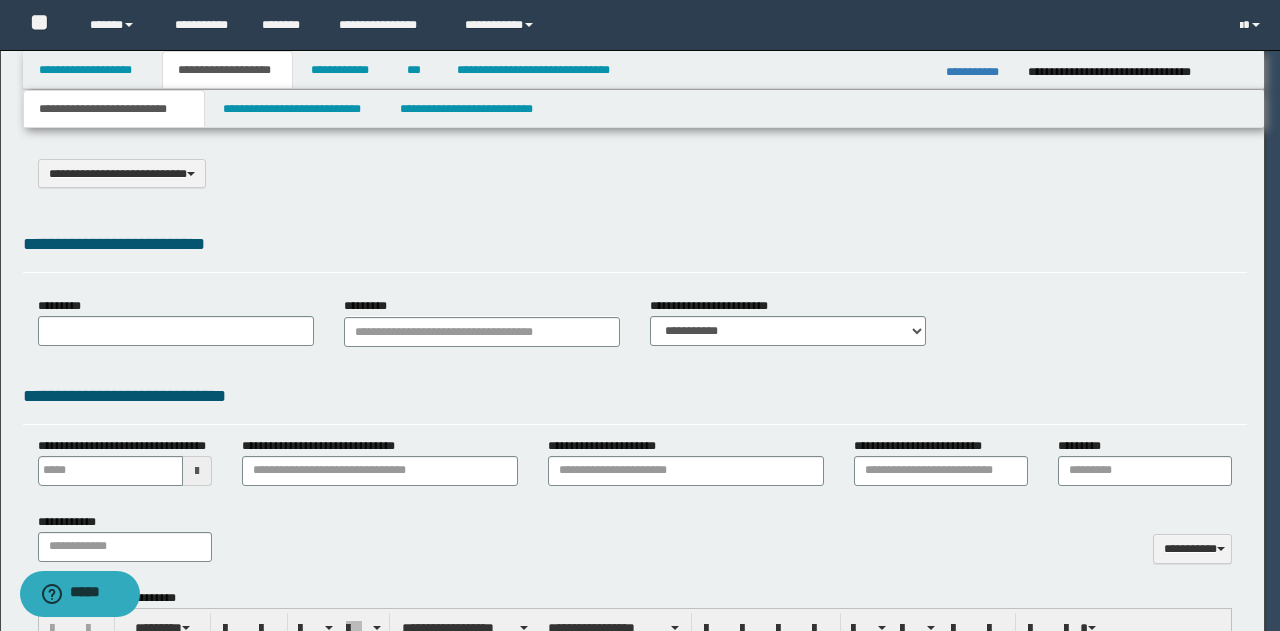 select on "*" 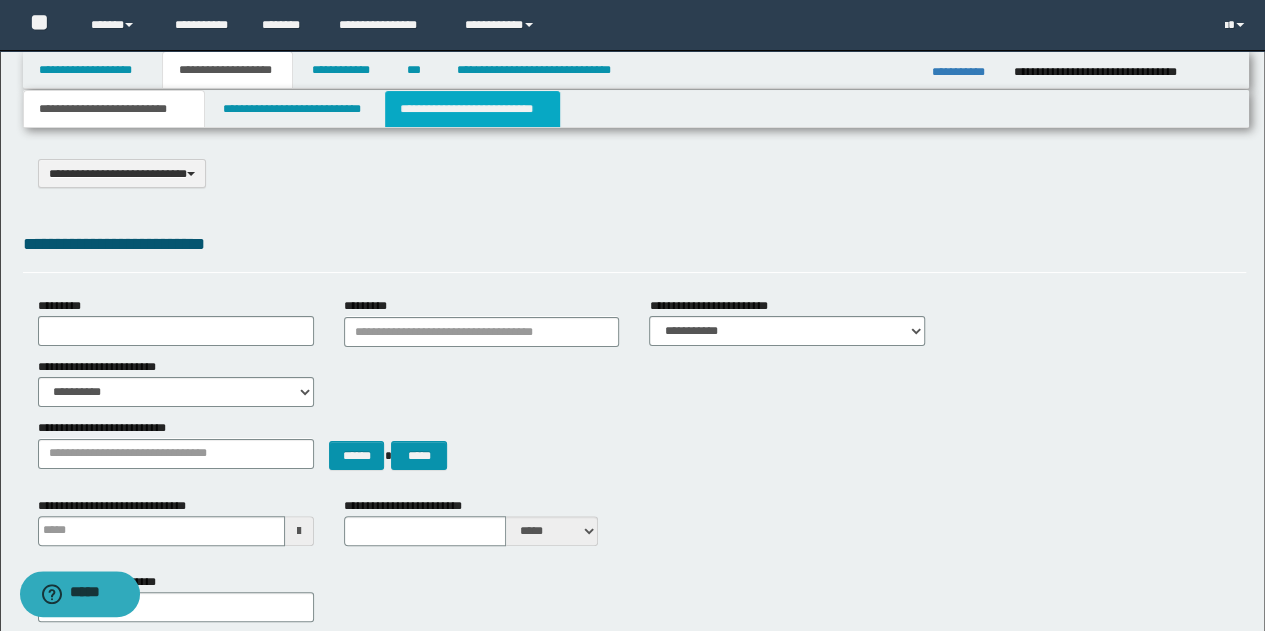 click on "**********" at bounding box center [472, 109] 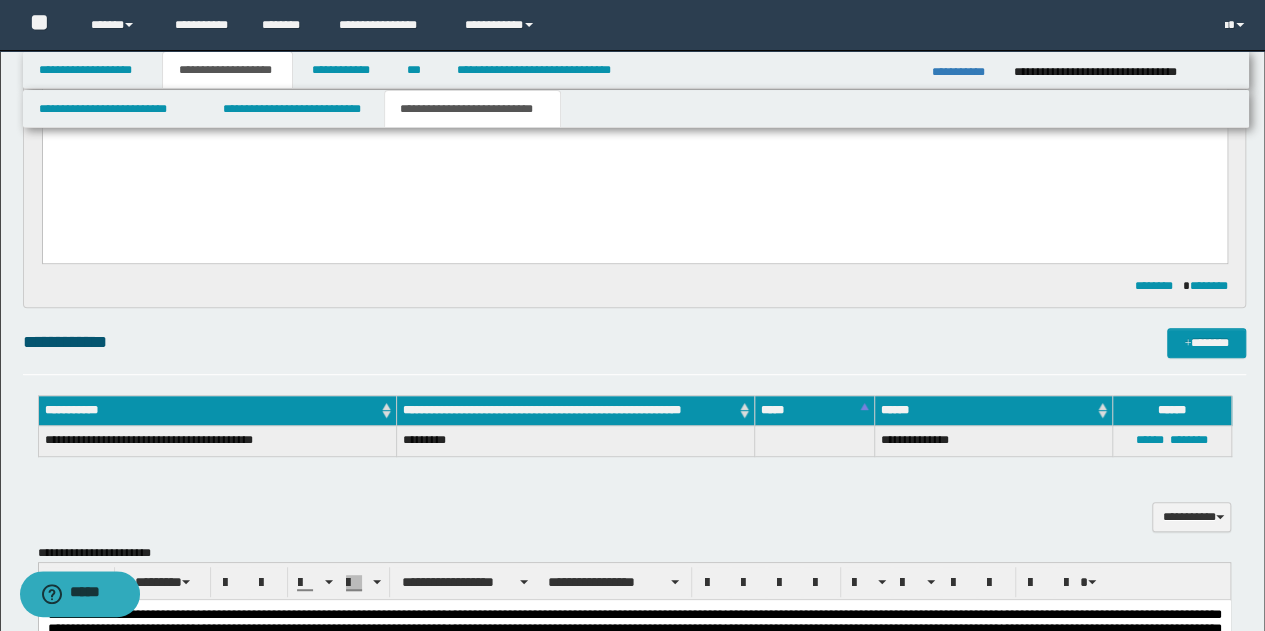 scroll, scrollTop: 0, scrollLeft: 0, axis: both 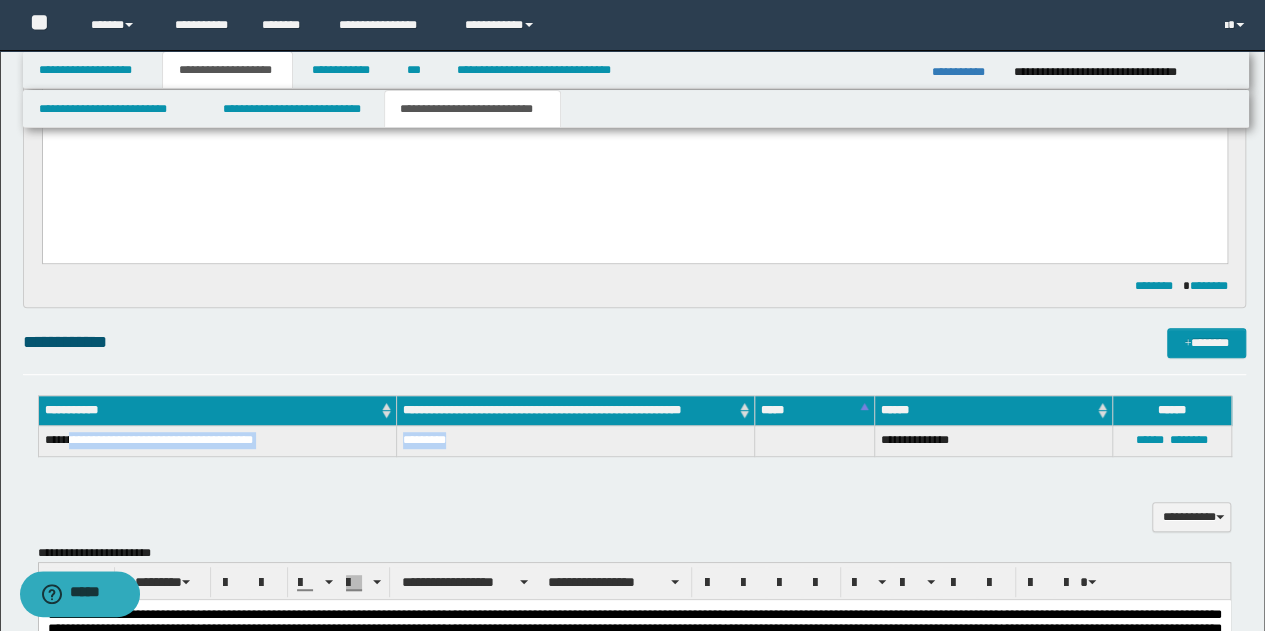 drag, startPoint x: 72, startPoint y: 443, endPoint x: 478, endPoint y: 437, distance: 406.04434 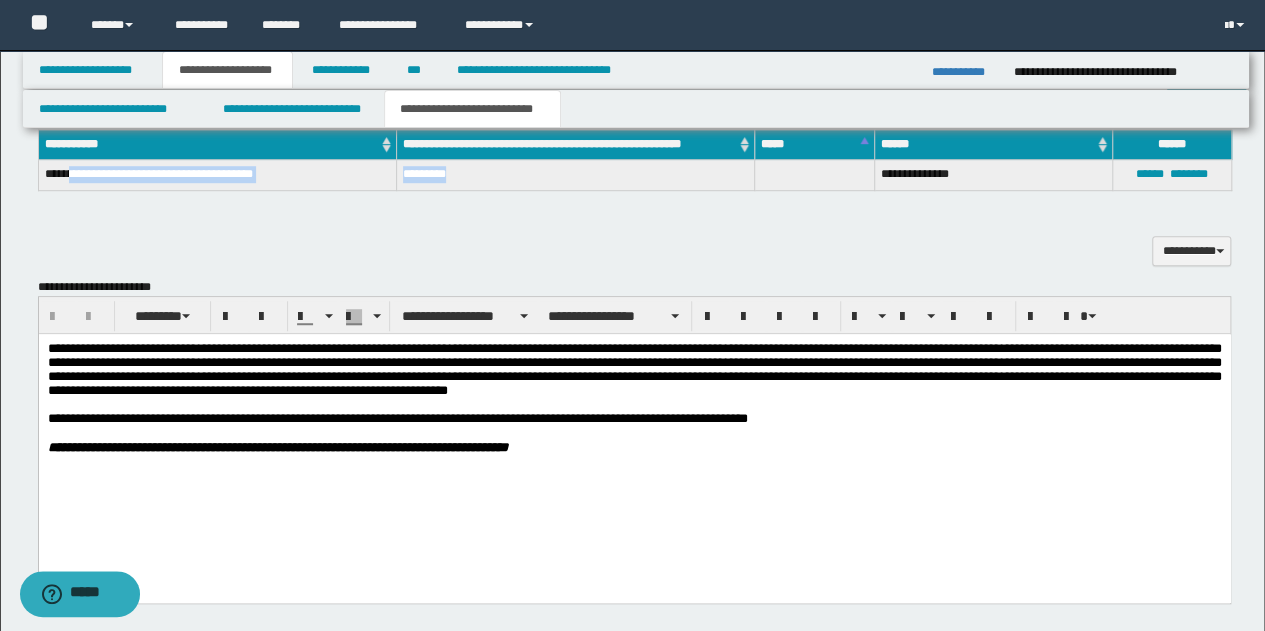 scroll, scrollTop: 600, scrollLeft: 0, axis: vertical 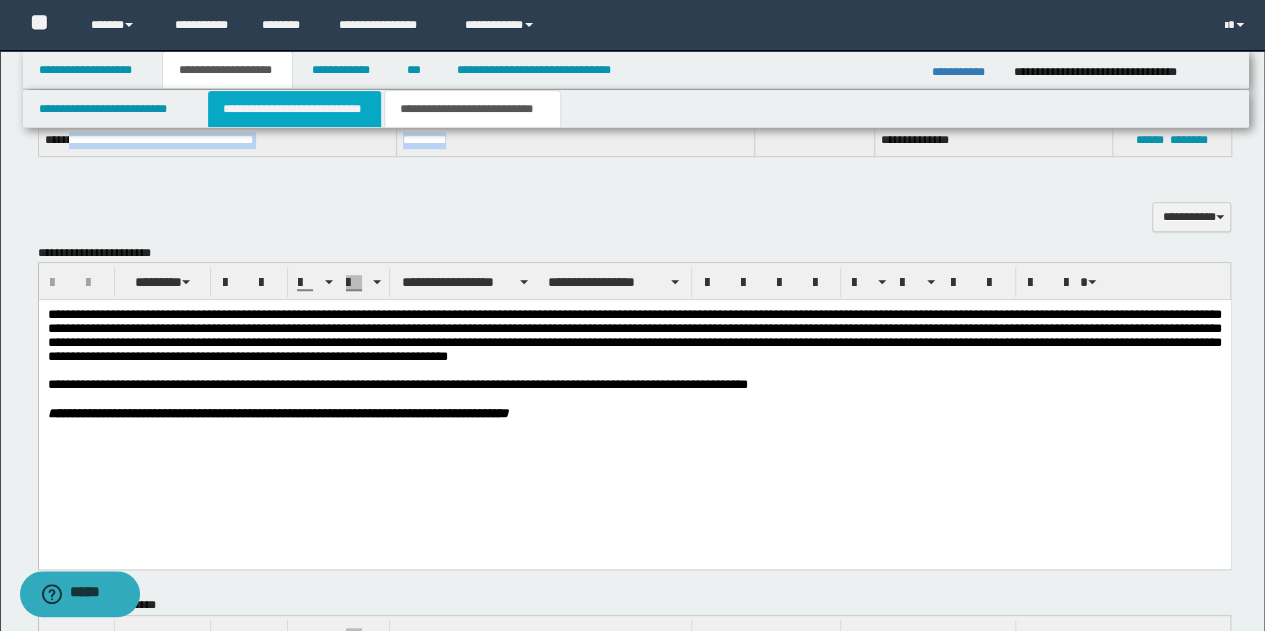 click on "**********" at bounding box center (294, 109) 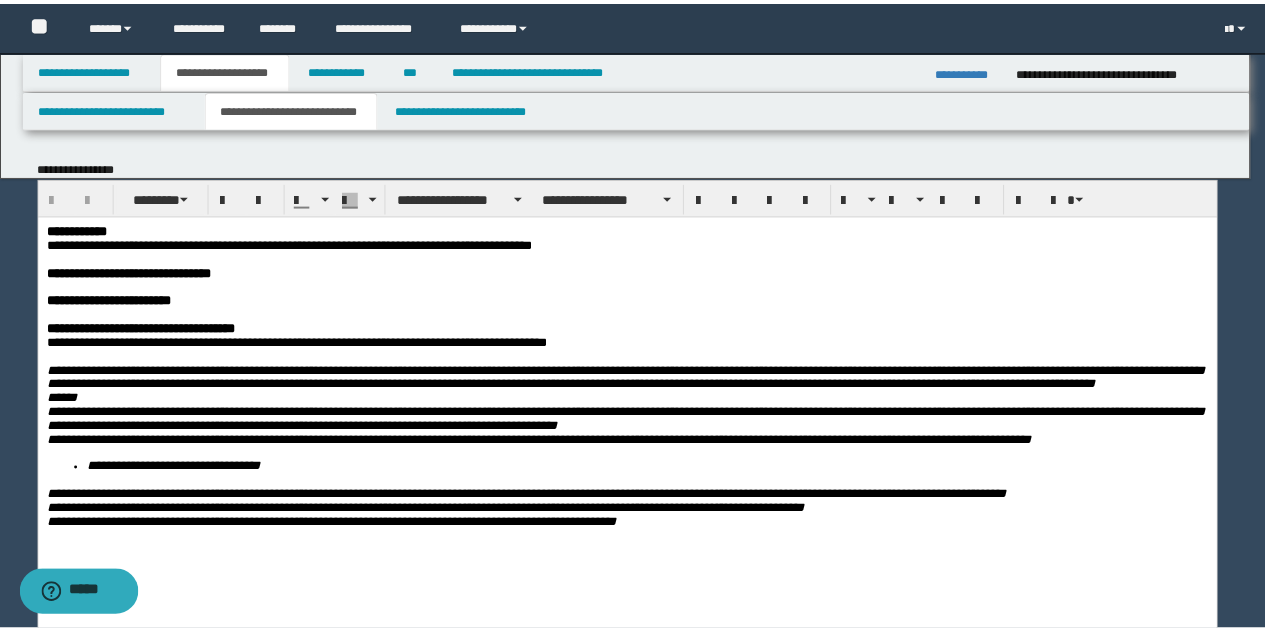 scroll, scrollTop: 0, scrollLeft: 0, axis: both 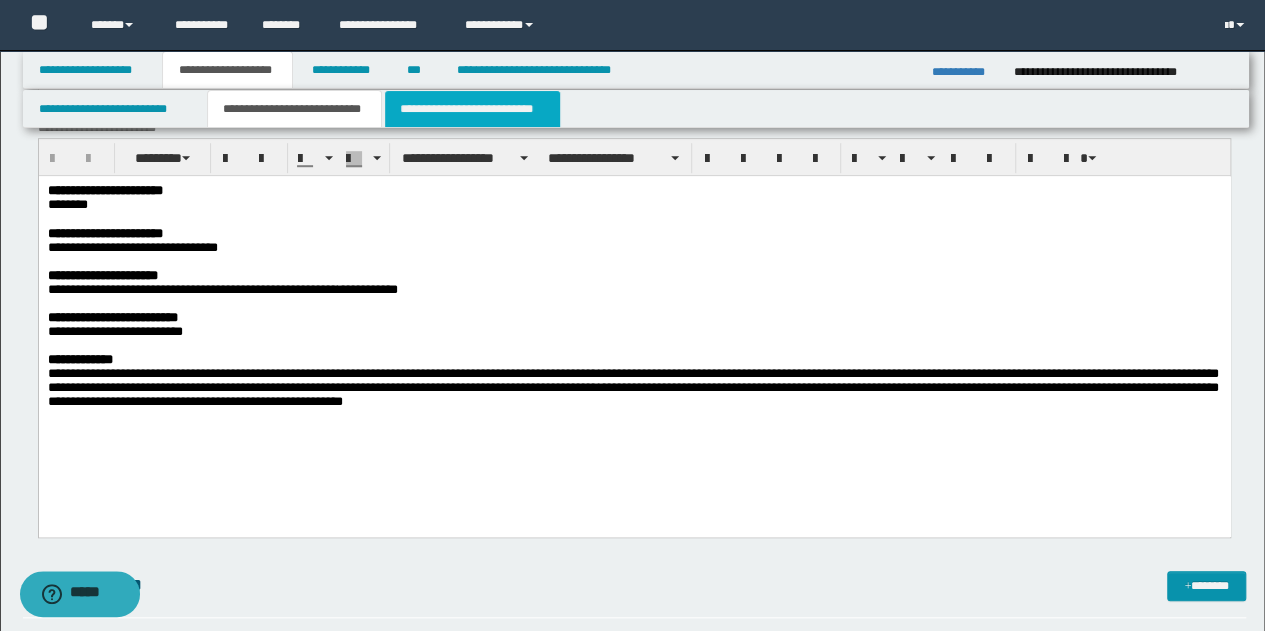 click on "**********" at bounding box center (472, 109) 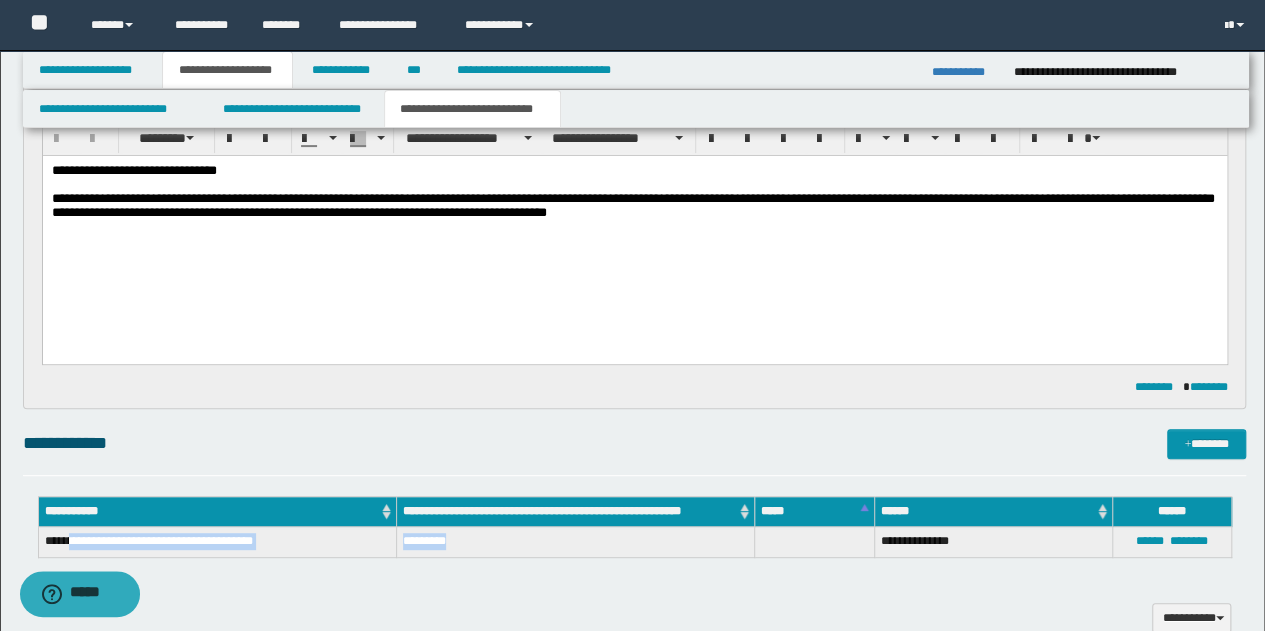 scroll, scrollTop: 203, scrollLeft: 0, axis: vertical 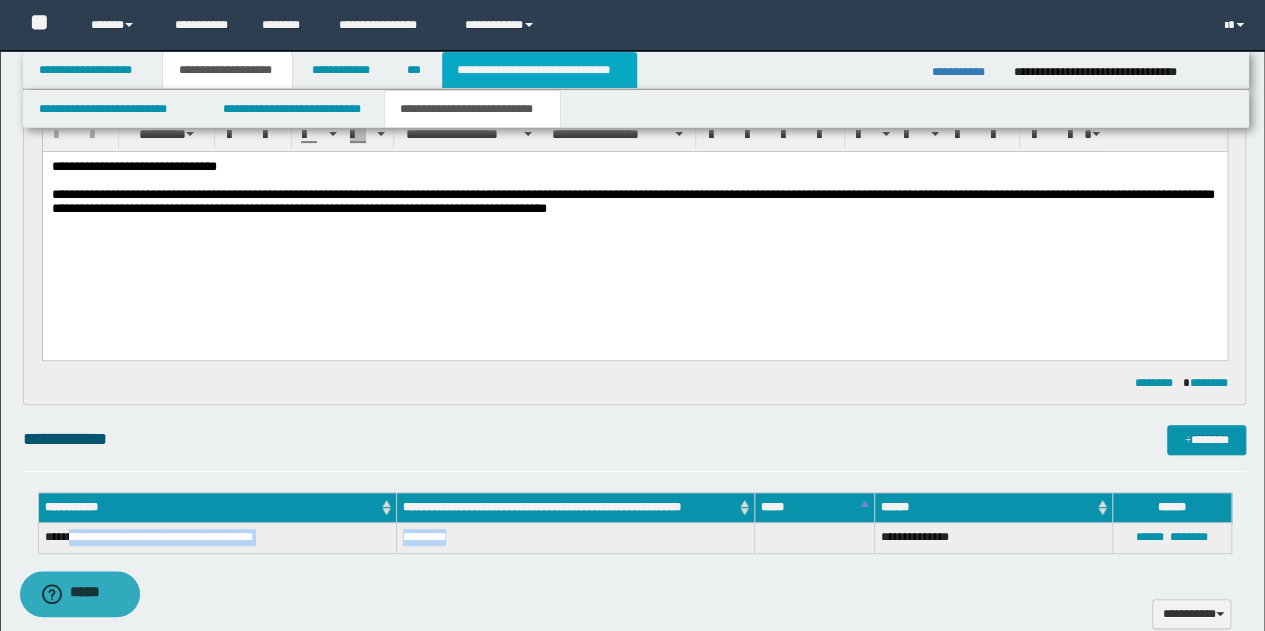 click on "**********" at bounding box center [539, 70] 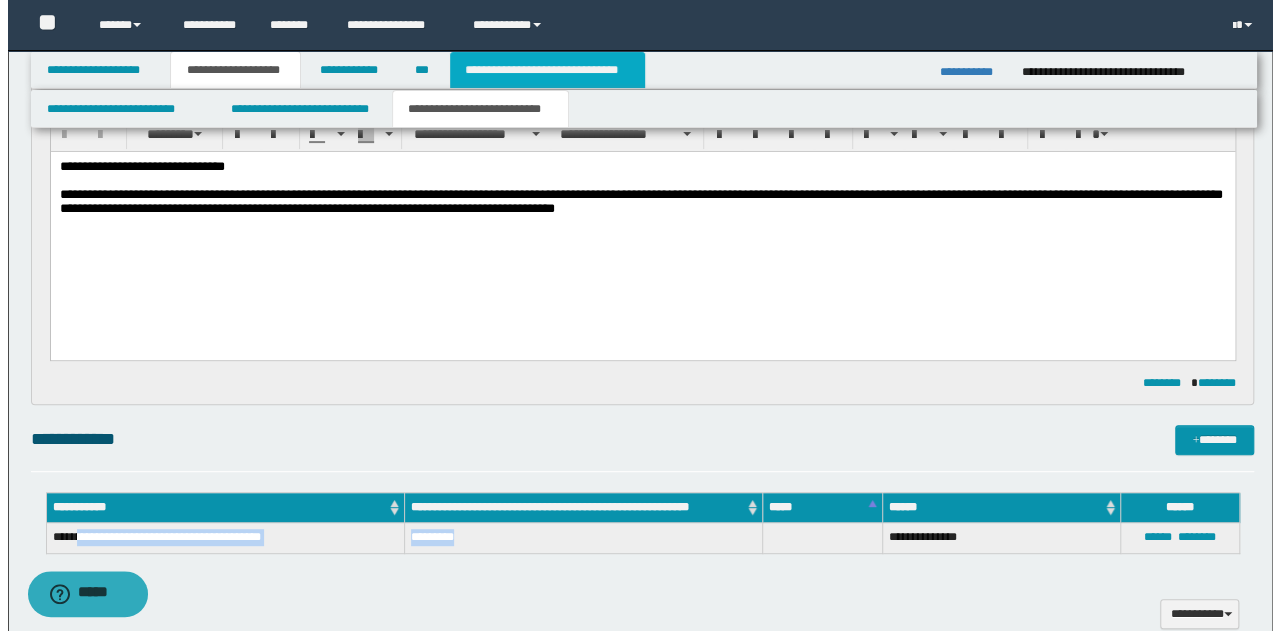 scroll, scrollTop: 0, scrollLeft: 0, axis: both 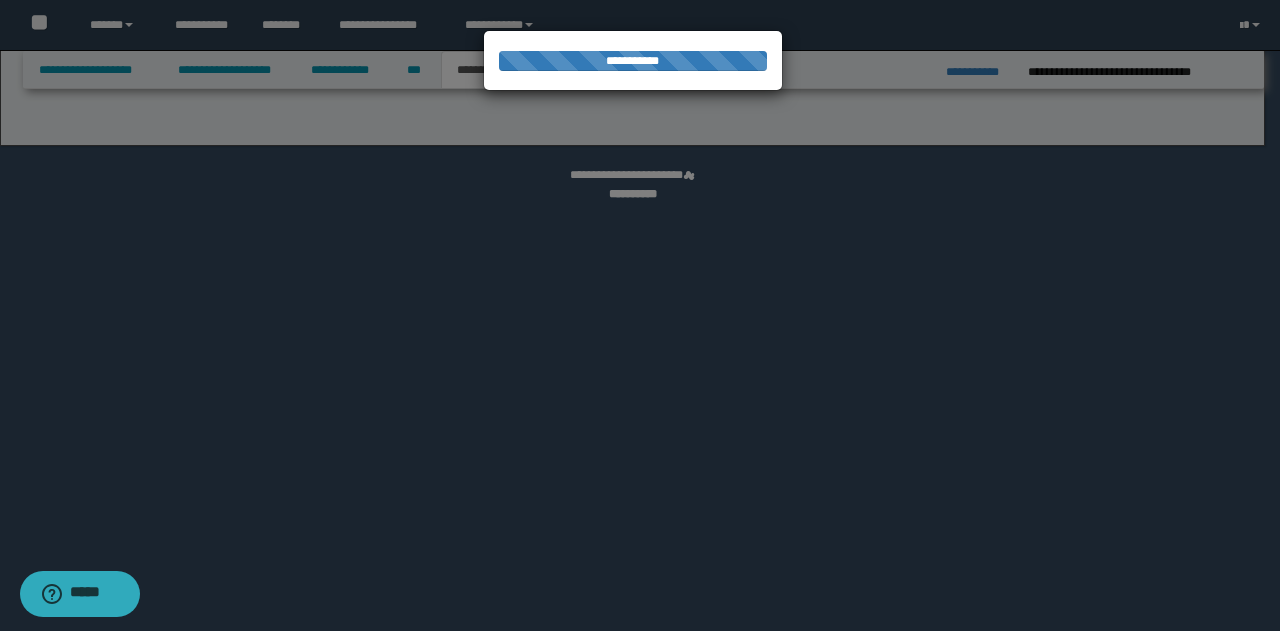 select on "*" 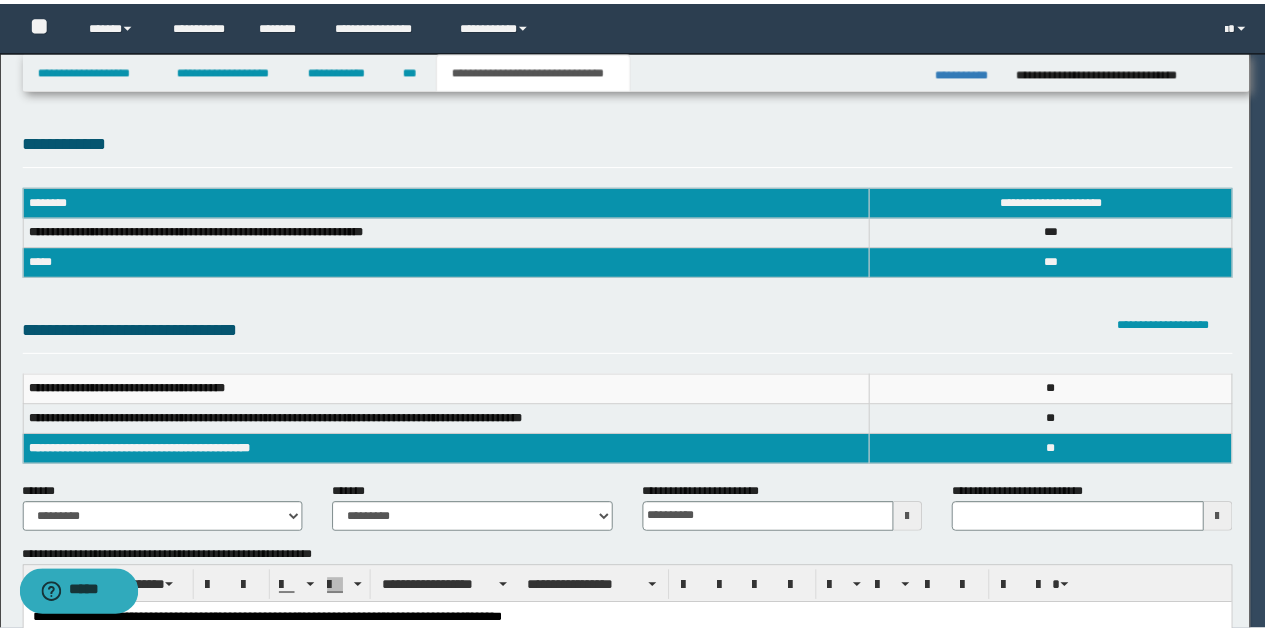 scroll, scrollTop: 0, scrollLeft: 0, axis: both 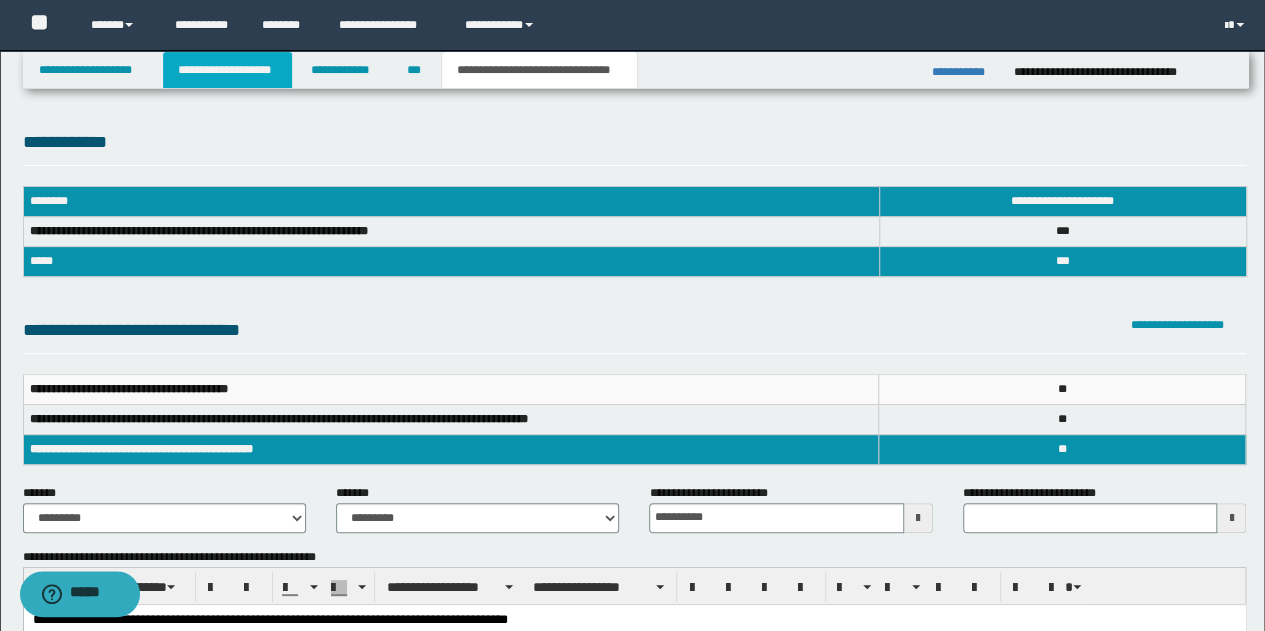 click on "**********" at bounding box center (227, 70) 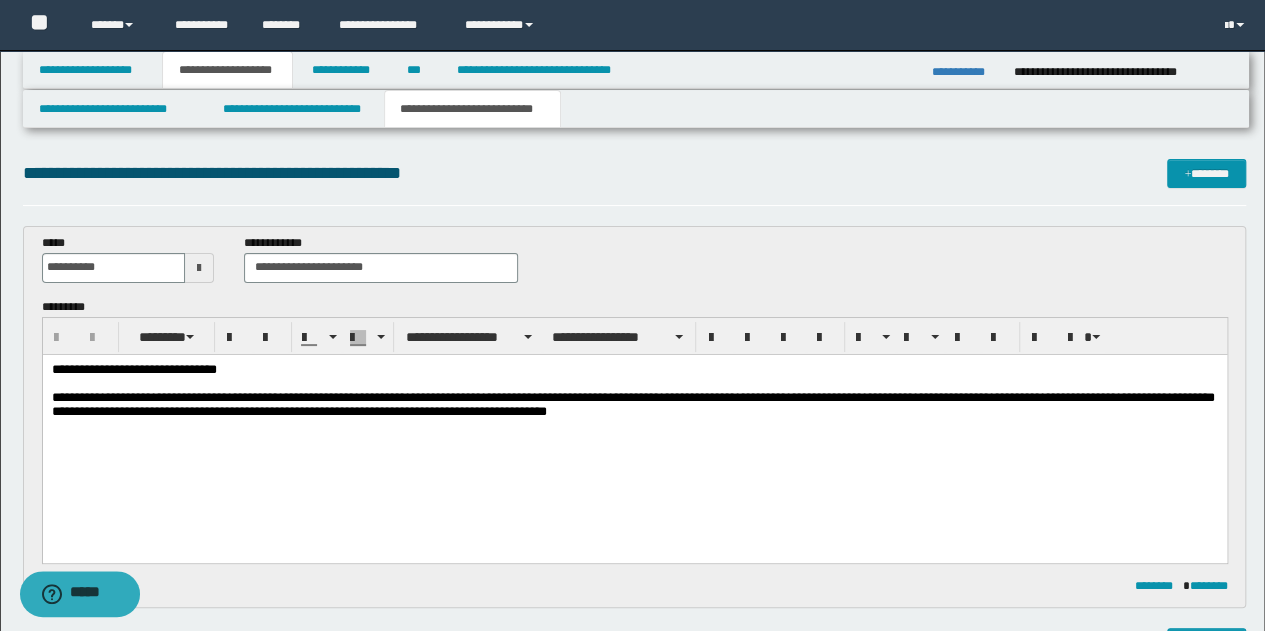 click on "**********" at bounding box center [472, 109] 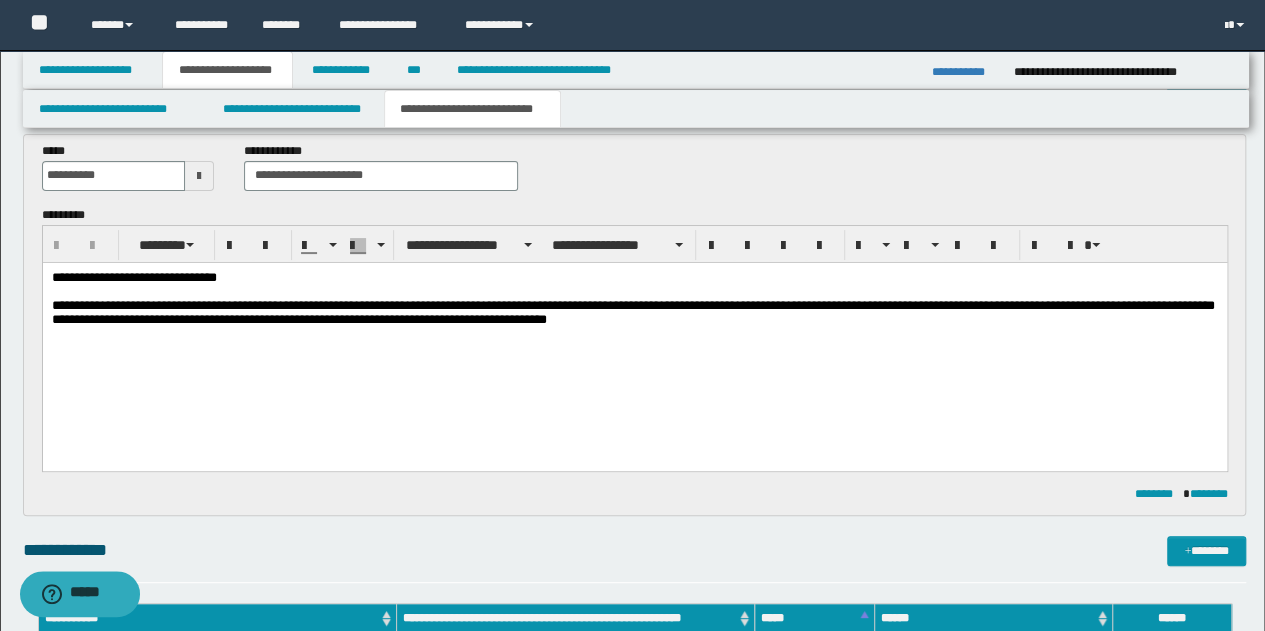 scroll, scrollTop: 0, scrollLeft: 0, axis: both 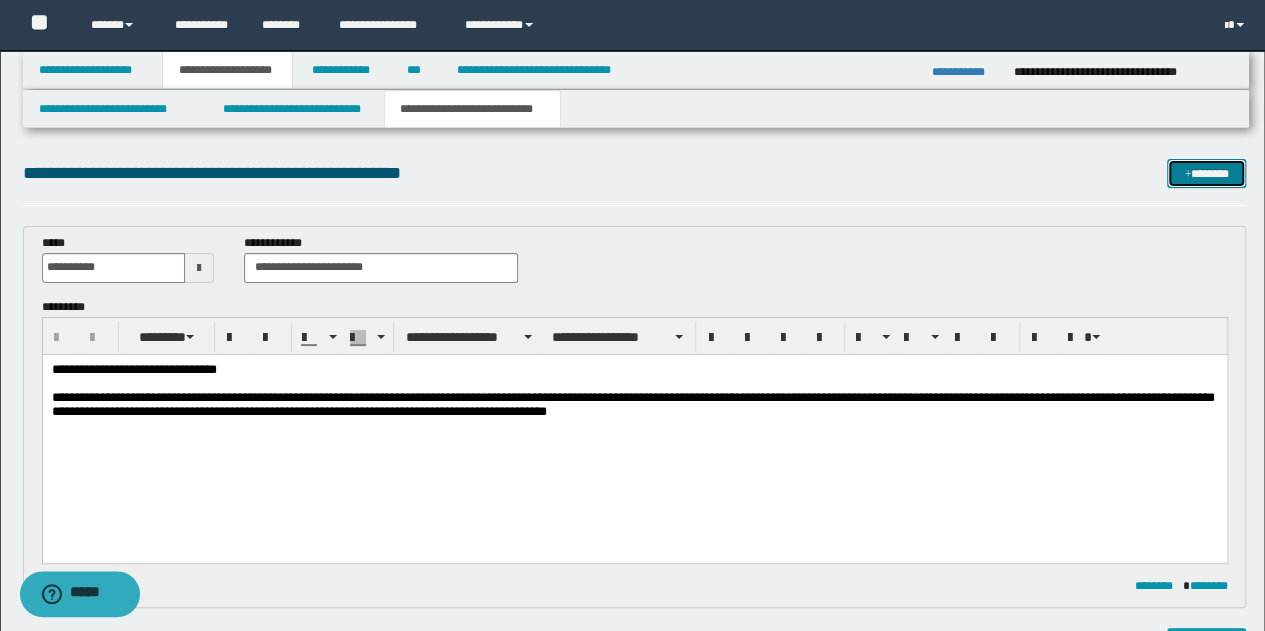 click on "*******" at bounding box center (1206, 173) 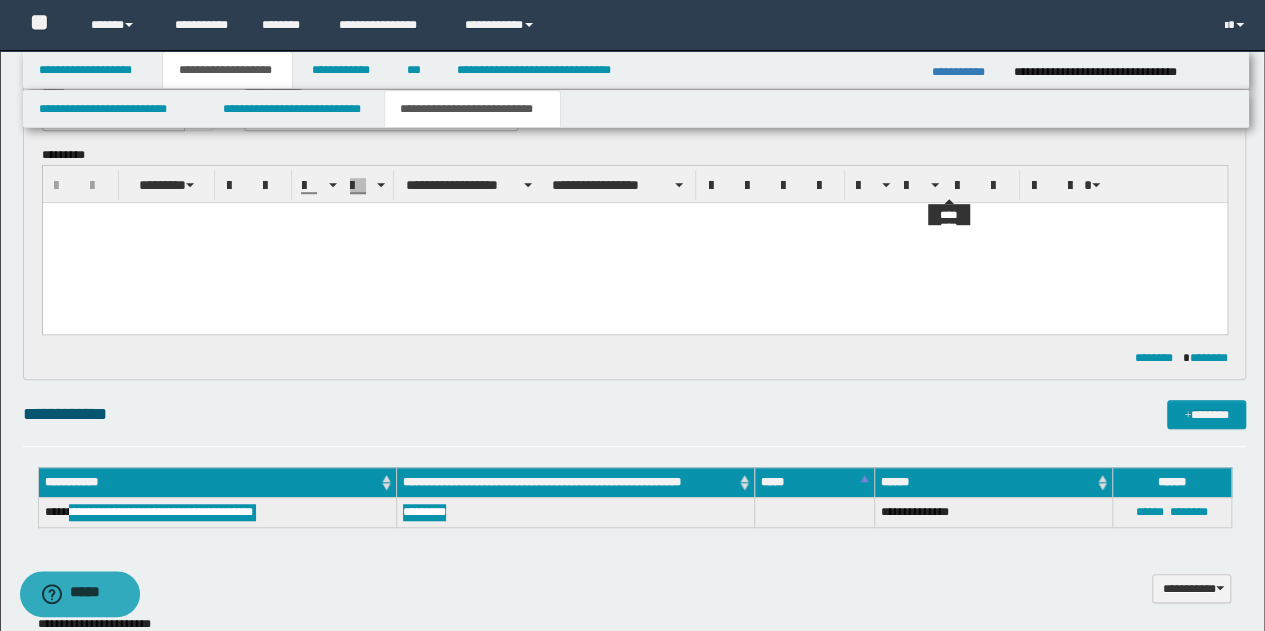 scroll, scrollTop: 0, scrollLeft: 0, axis: both 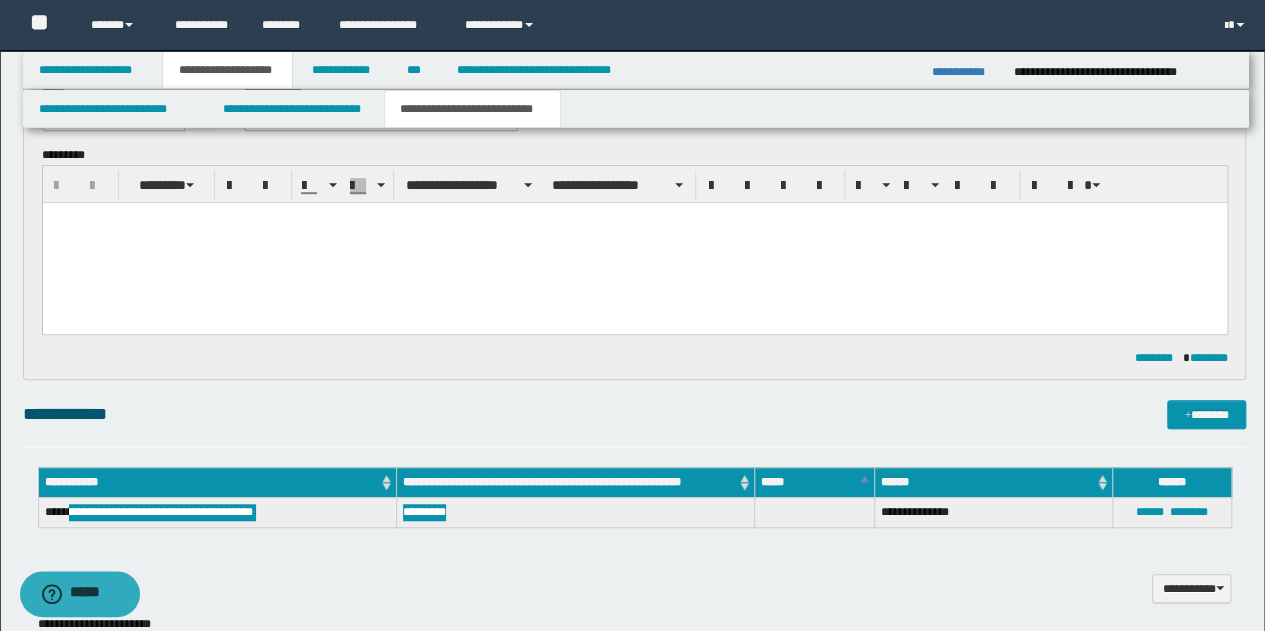 click at bounding box center [634, 218] 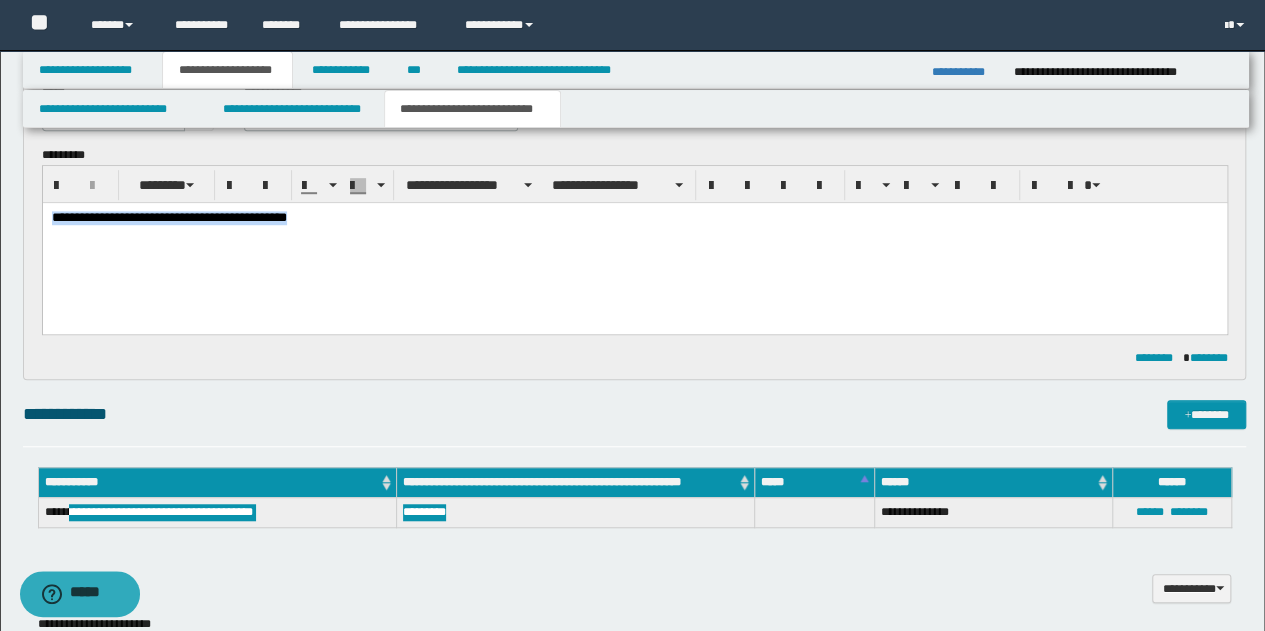 drag, startPoint x: 308, startPoint y: 223, endPoint x: 82, endPoint y: 422, distance: 301.12622 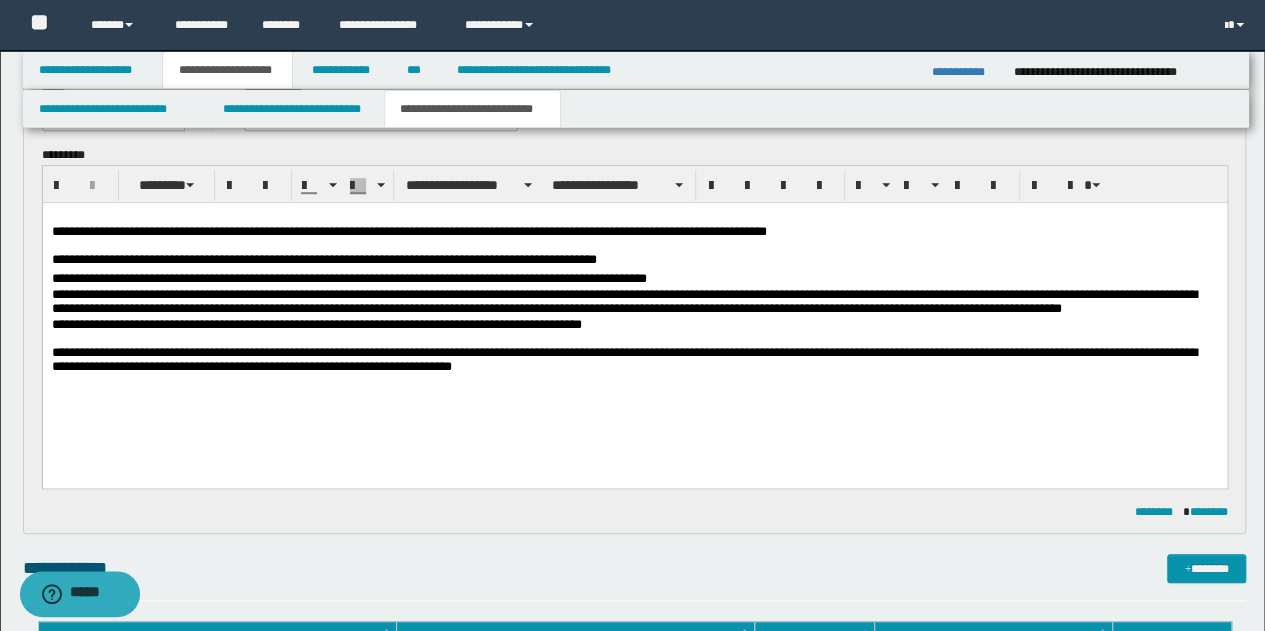 scroll, scrollTop: 454, scrollLeft: 0, axis: vertical 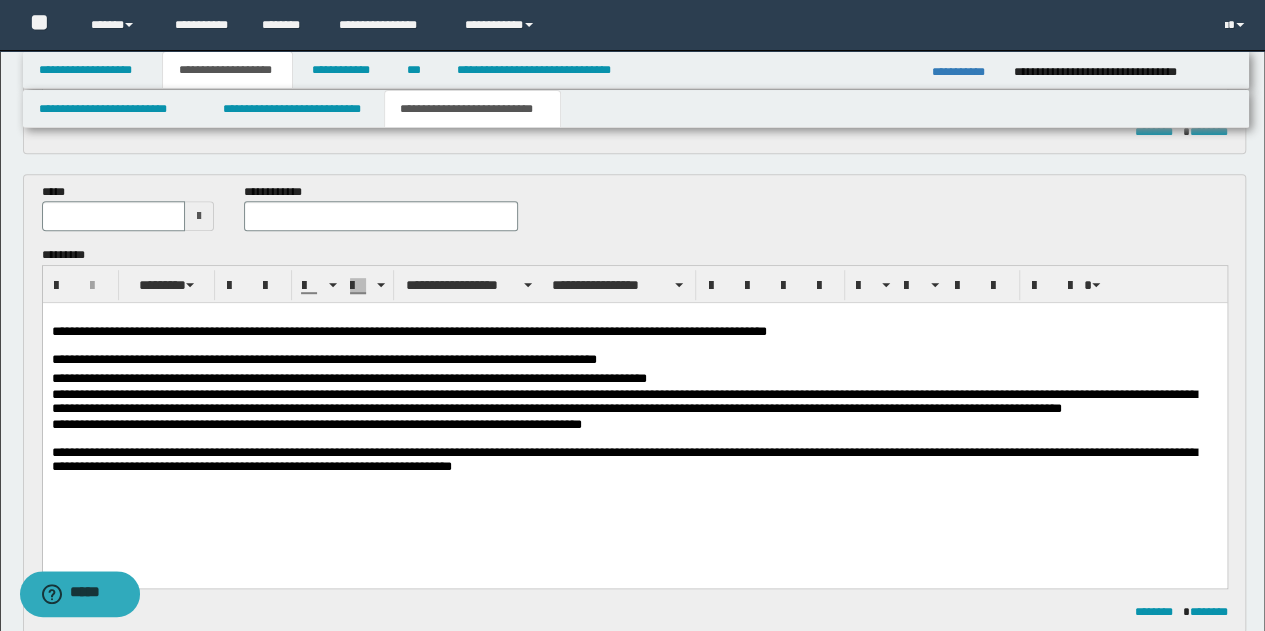 click on "**********" at bounding box center (634, 341) 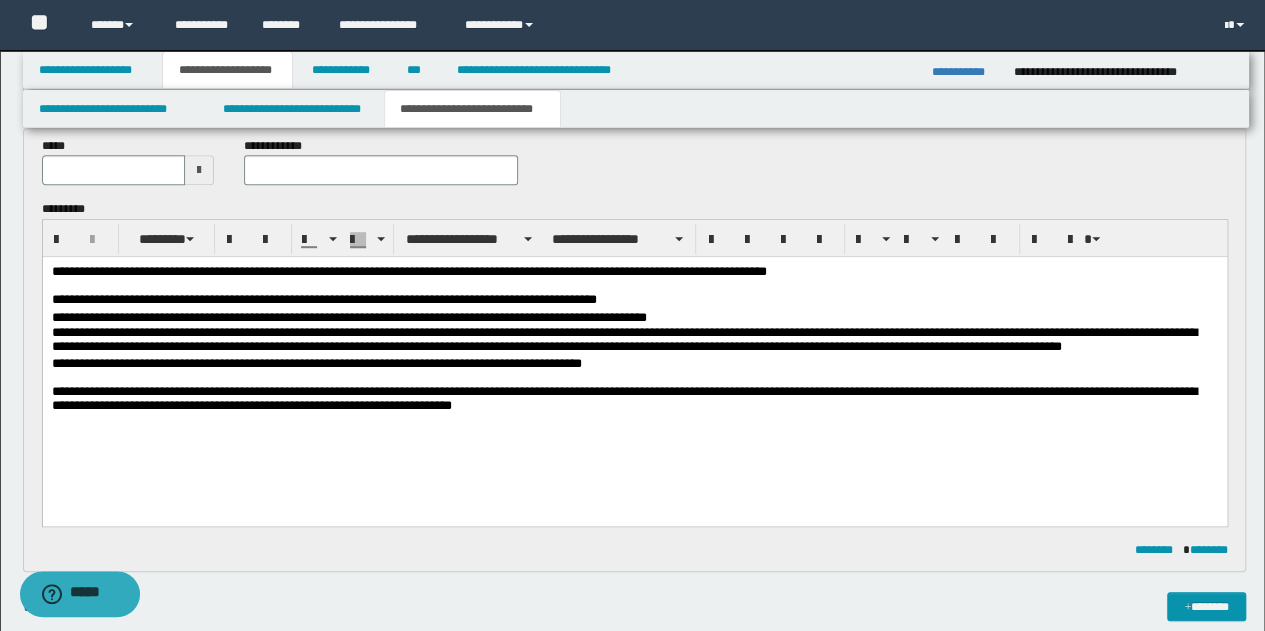 scroll, scrollTop: 400, scrollLeft: 0, axis: vertical 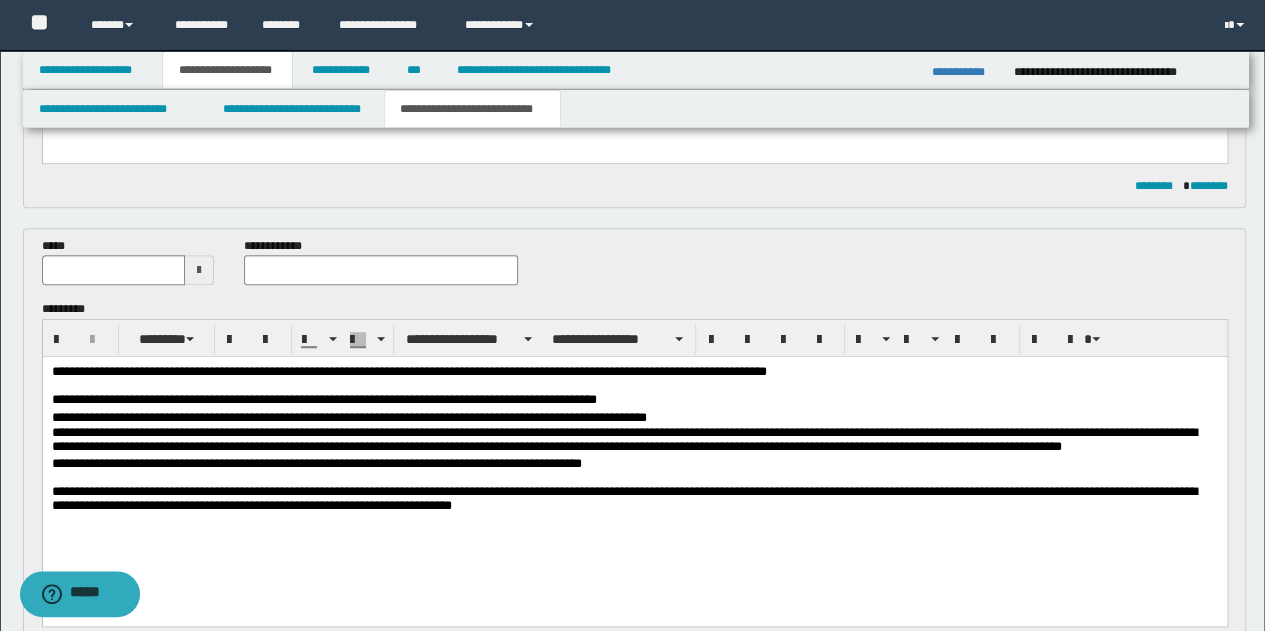click at bounding box center (199, 270) 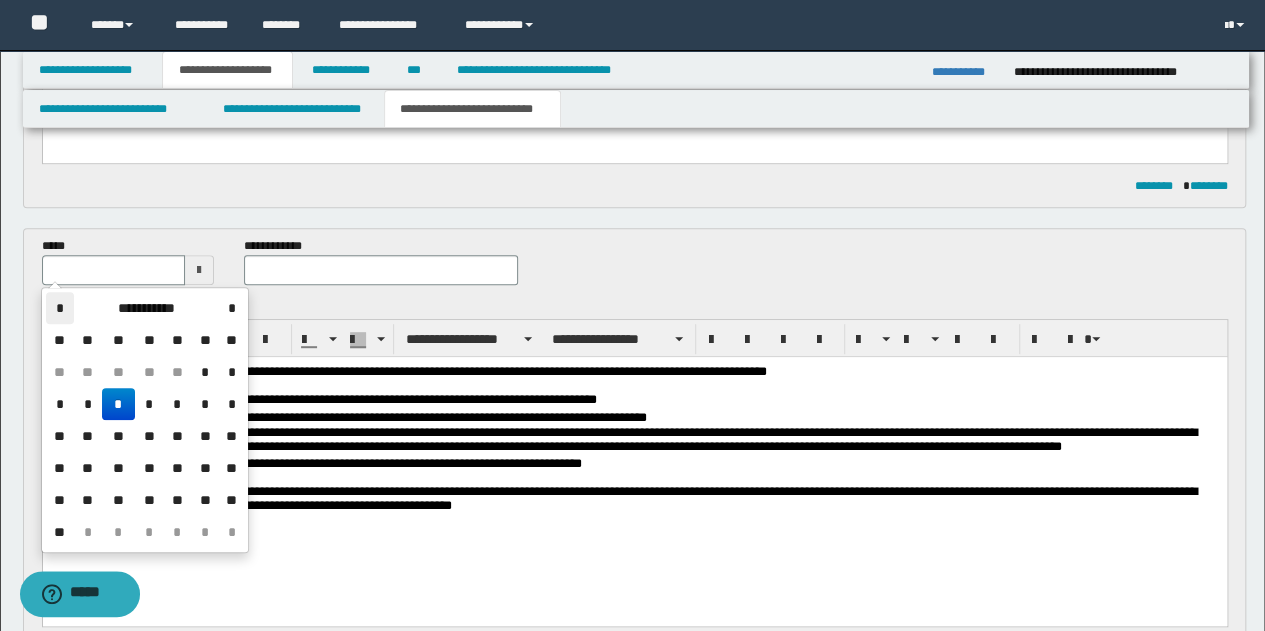 click on "*" at bounding box center [60, 308] 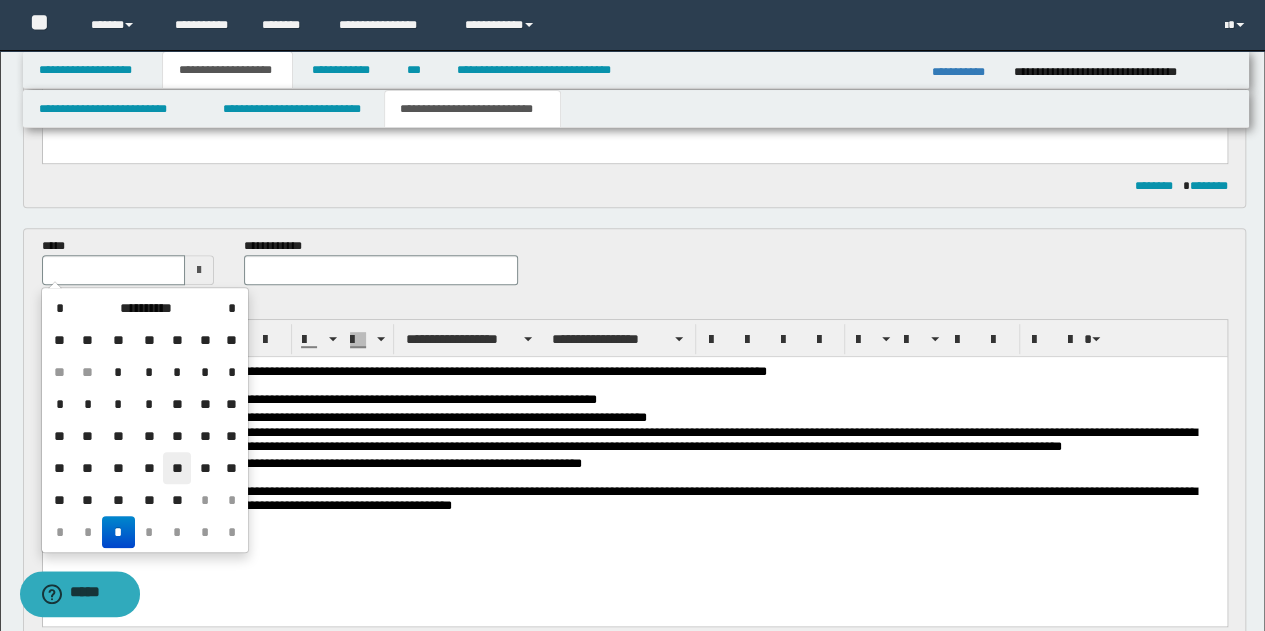 click on "**" at bounding box center [177, 468] 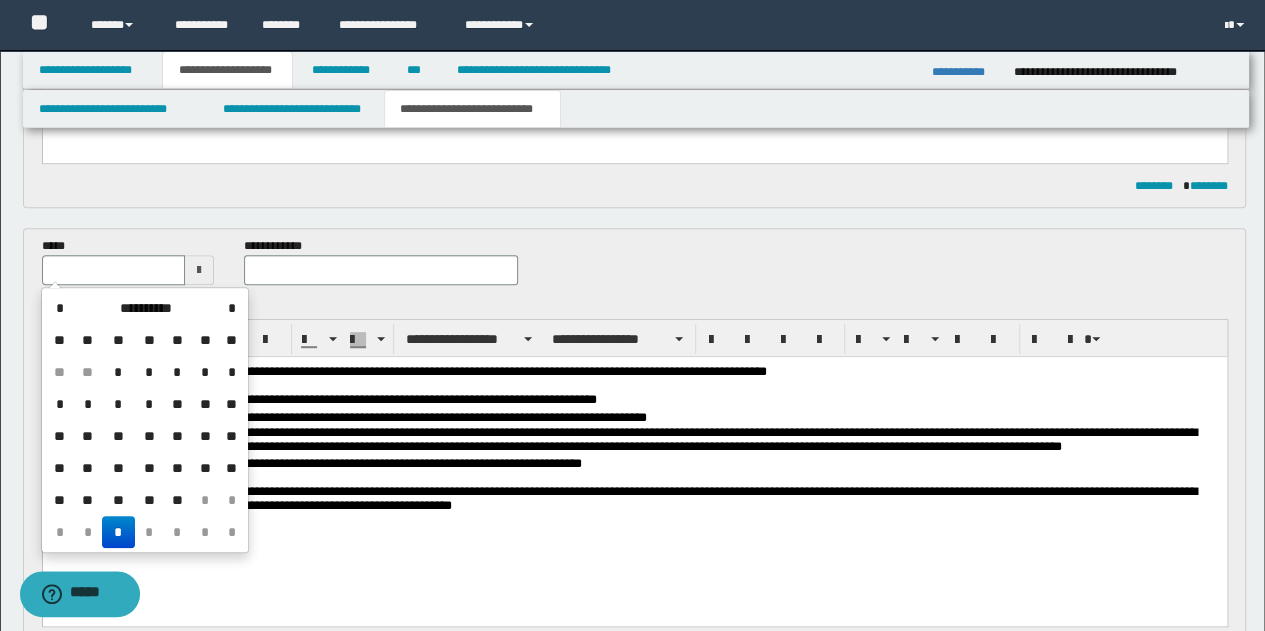 type on "**********" 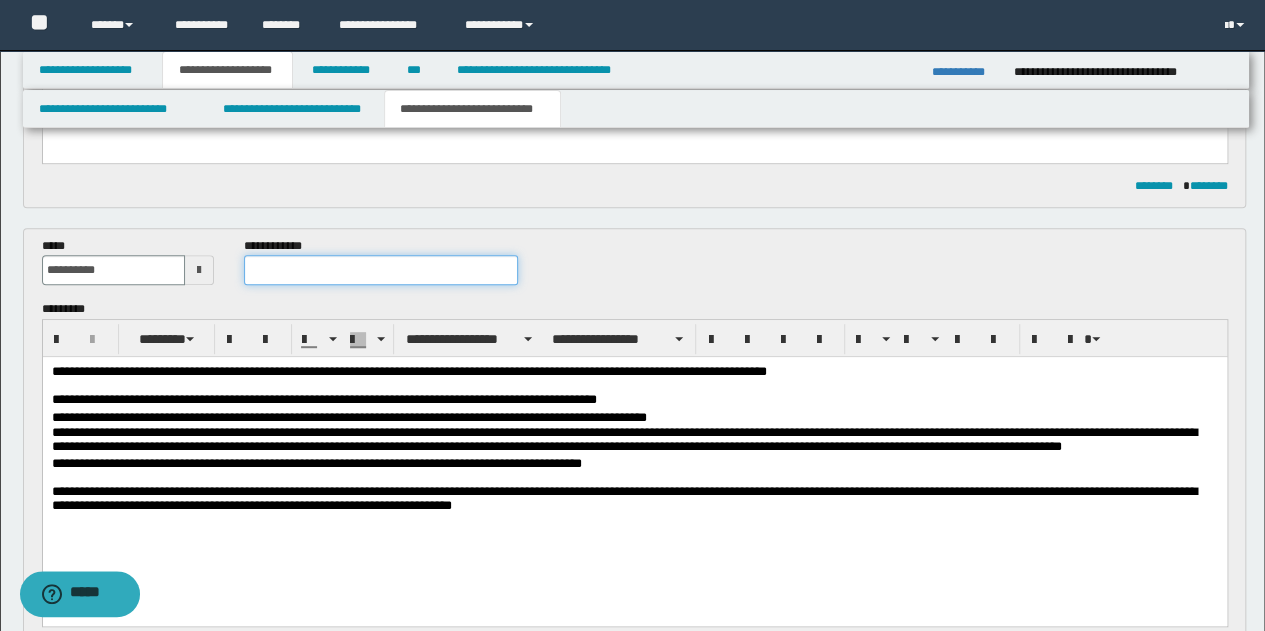 click at bounding box center (381, 270) 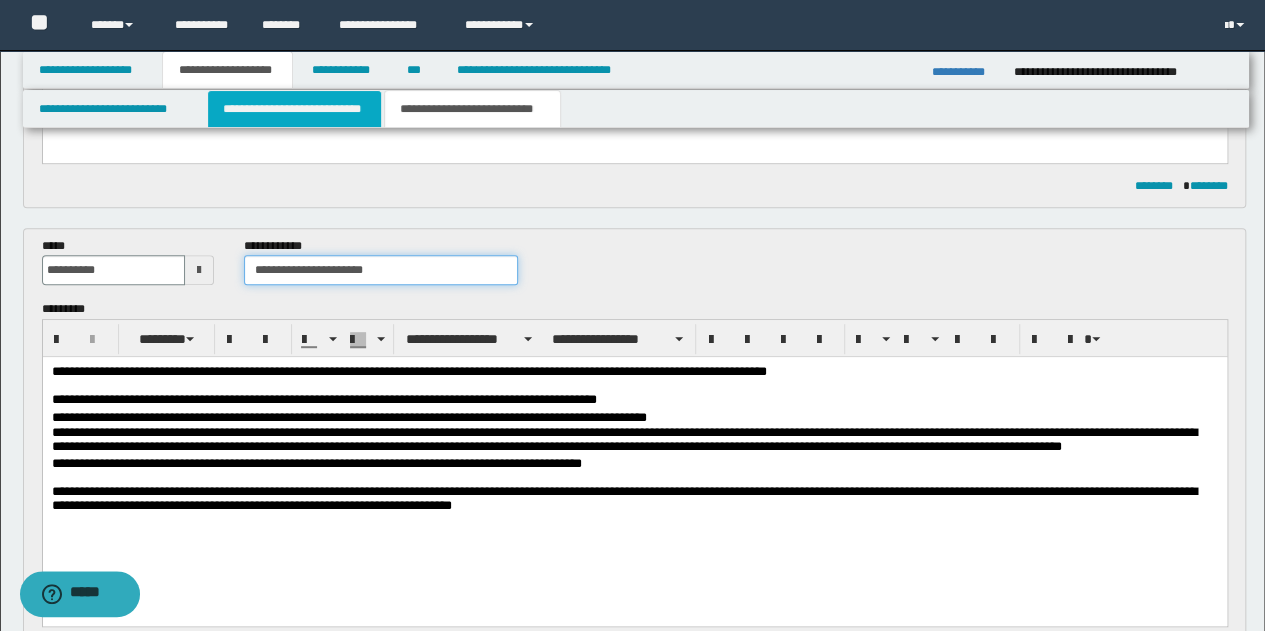 type on "**********" 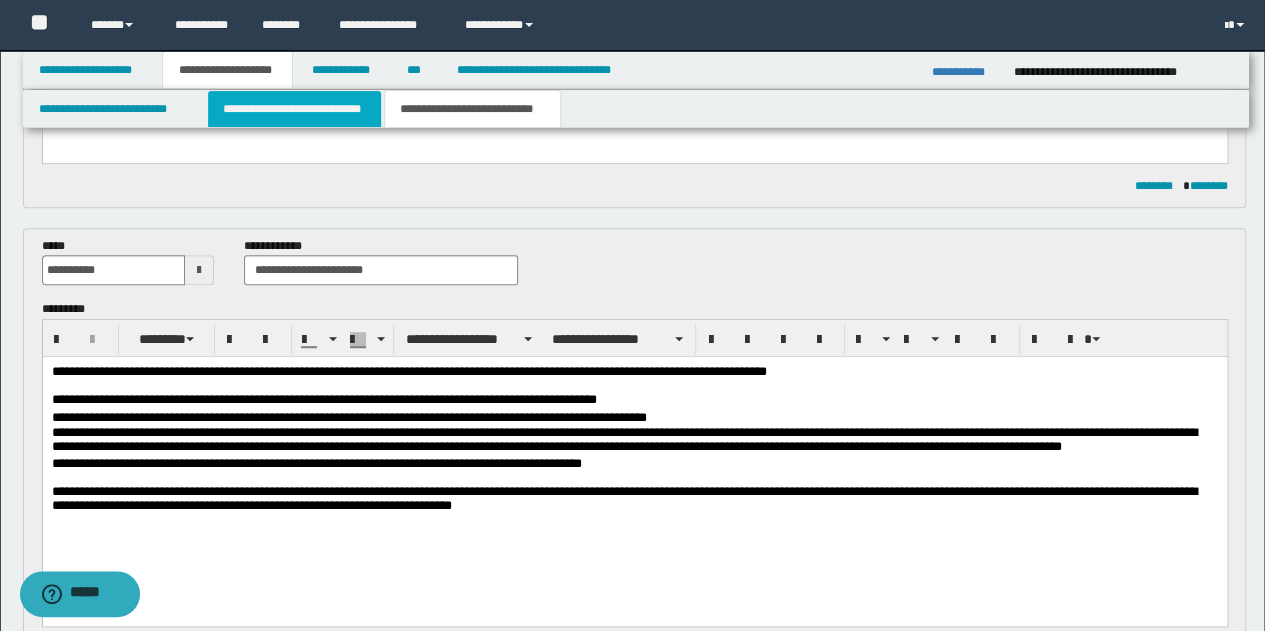 click on "**********" at bounding box center (294, 109) 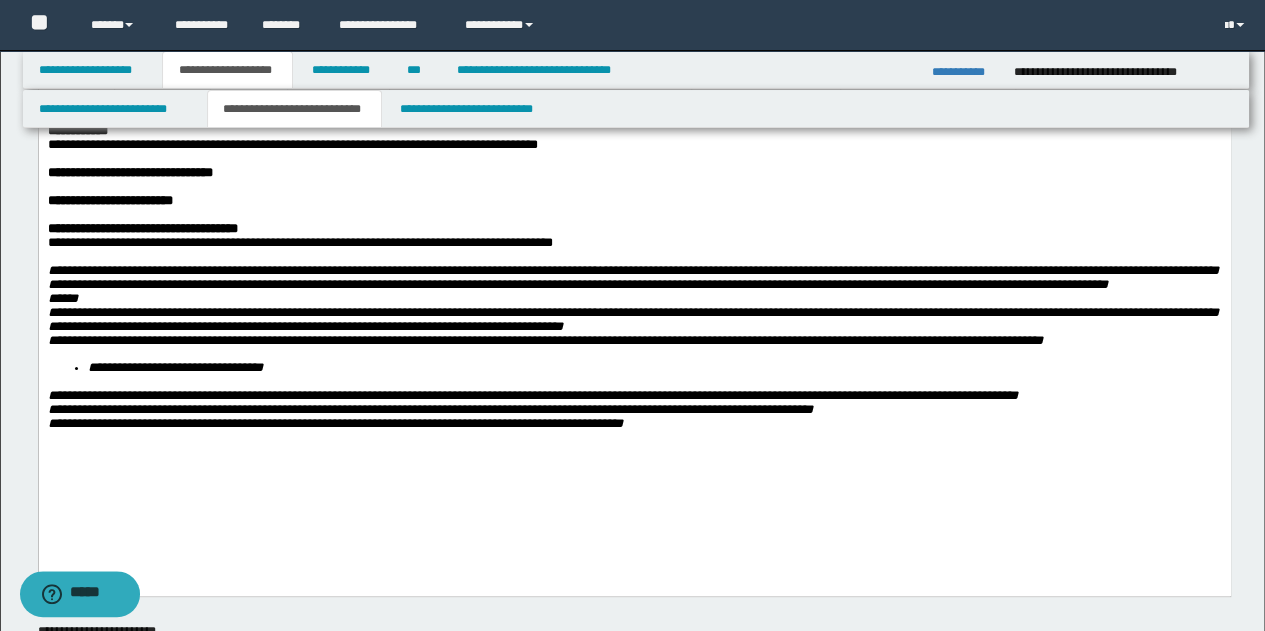 scroll, scrollTop: 0, scrollLeft: 0, axis: both 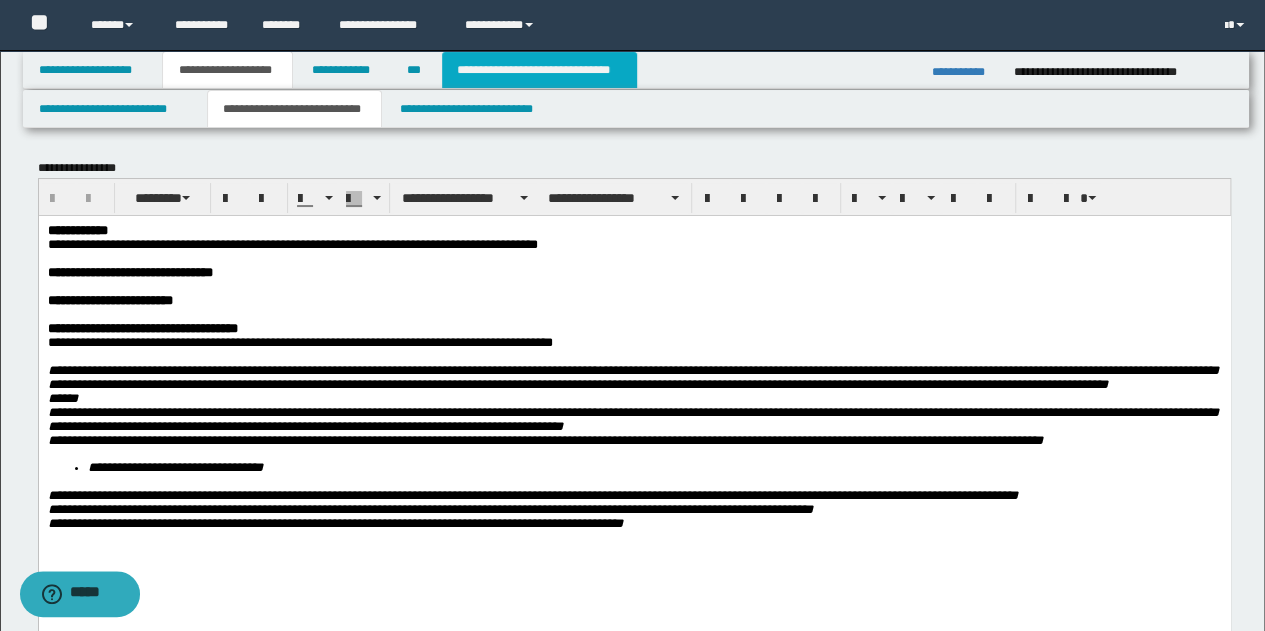 click on "**********" at bounding box center (539, 70) 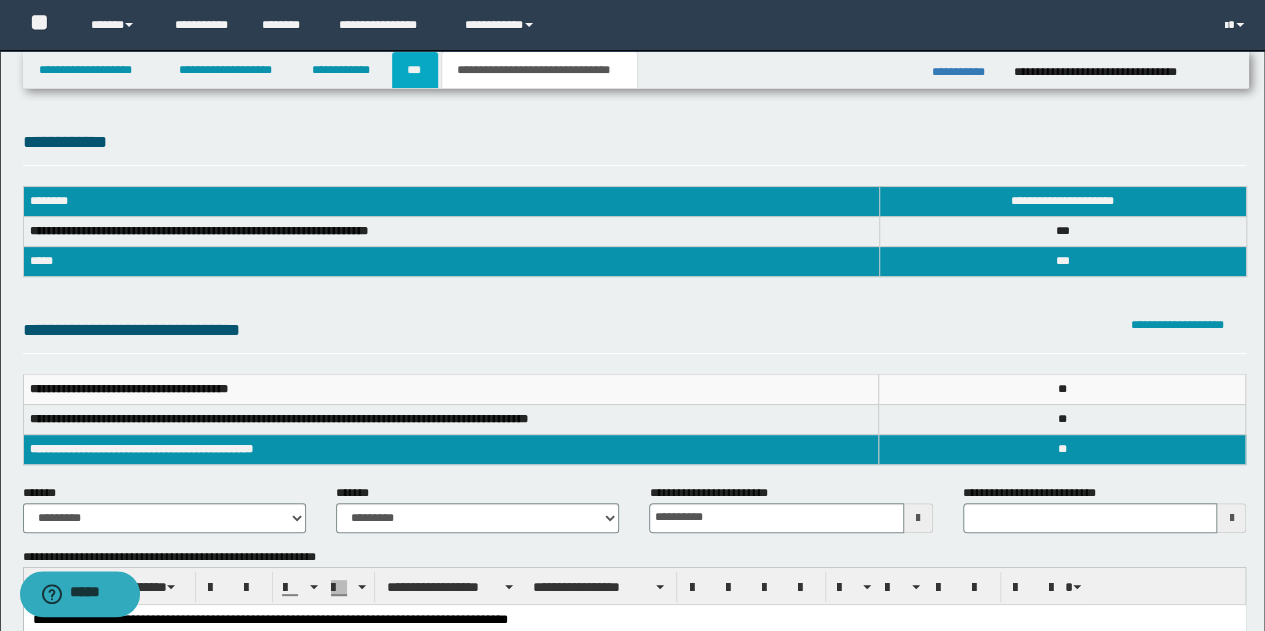 click on "***" at bounding box center [415, 70] 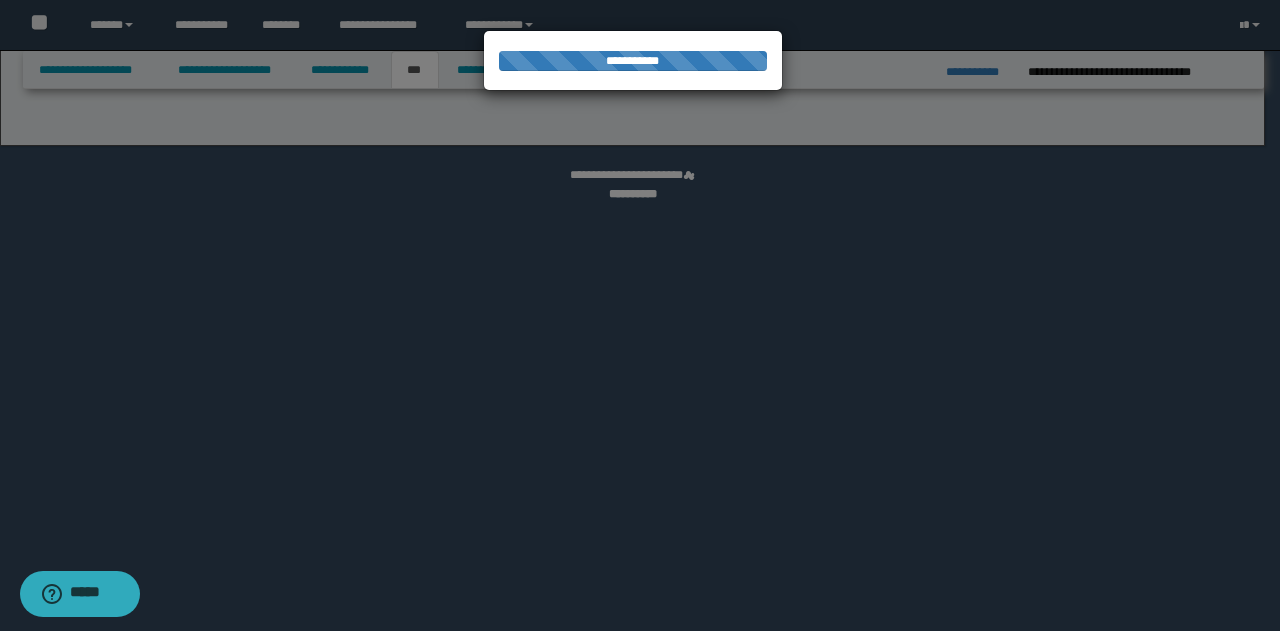 select on "*" 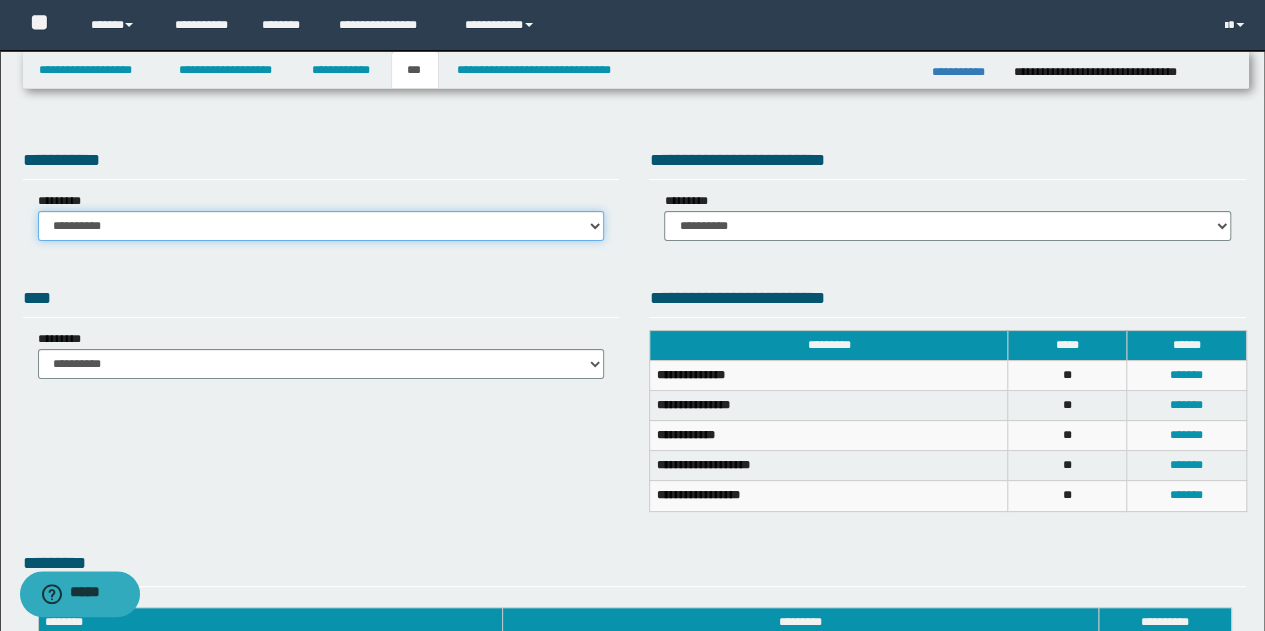 click on "**********" at bounding box center (321, 226) 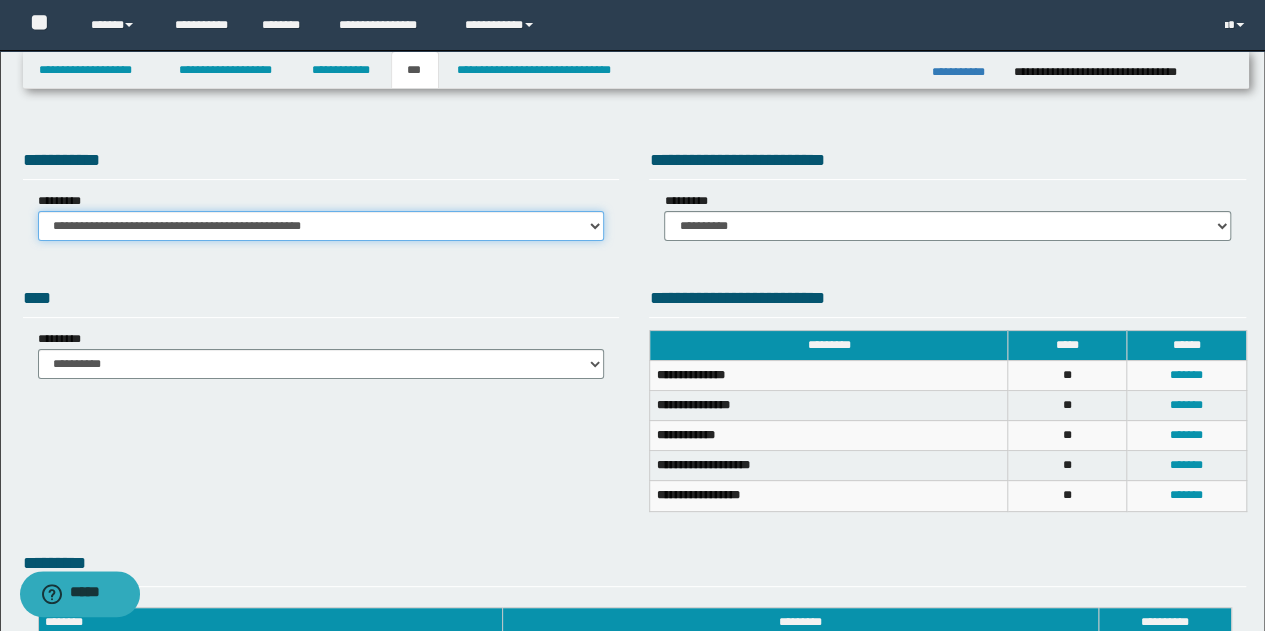 click on "**********" at bounding box center (321, 226) 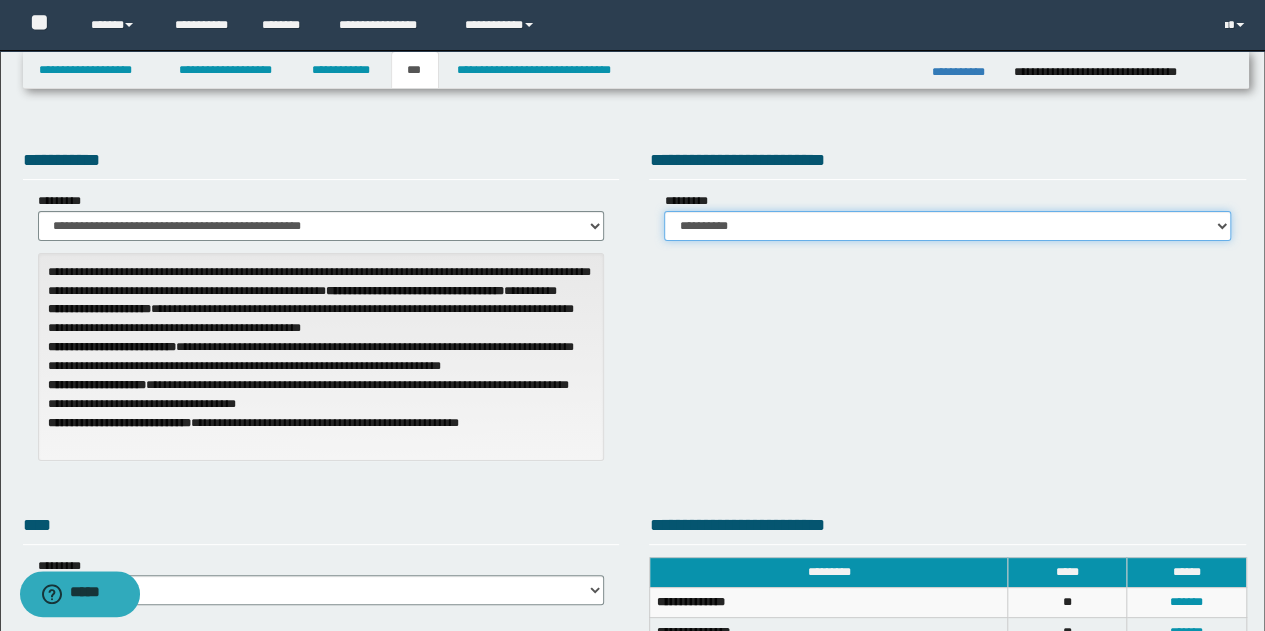 click on "**********" at bounding box center [947, 226] 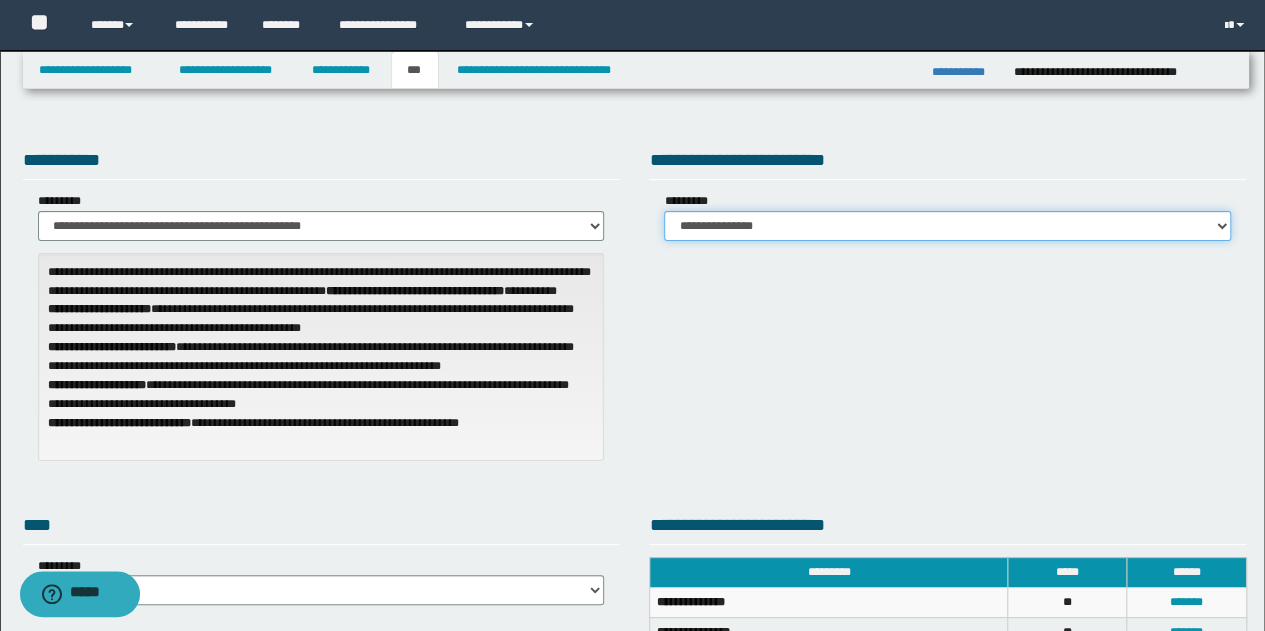 click on "**********" at bounding box center (947, 226) 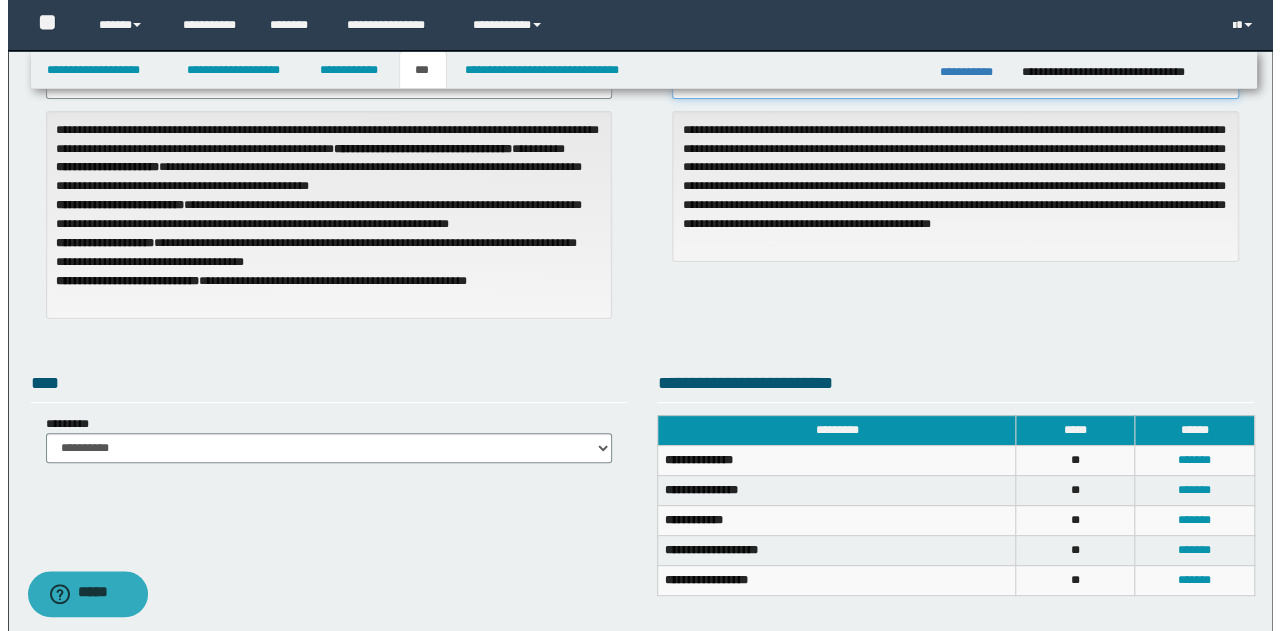 scroll, scrollTop: 400, scrollLeft: 0, axis: vertical 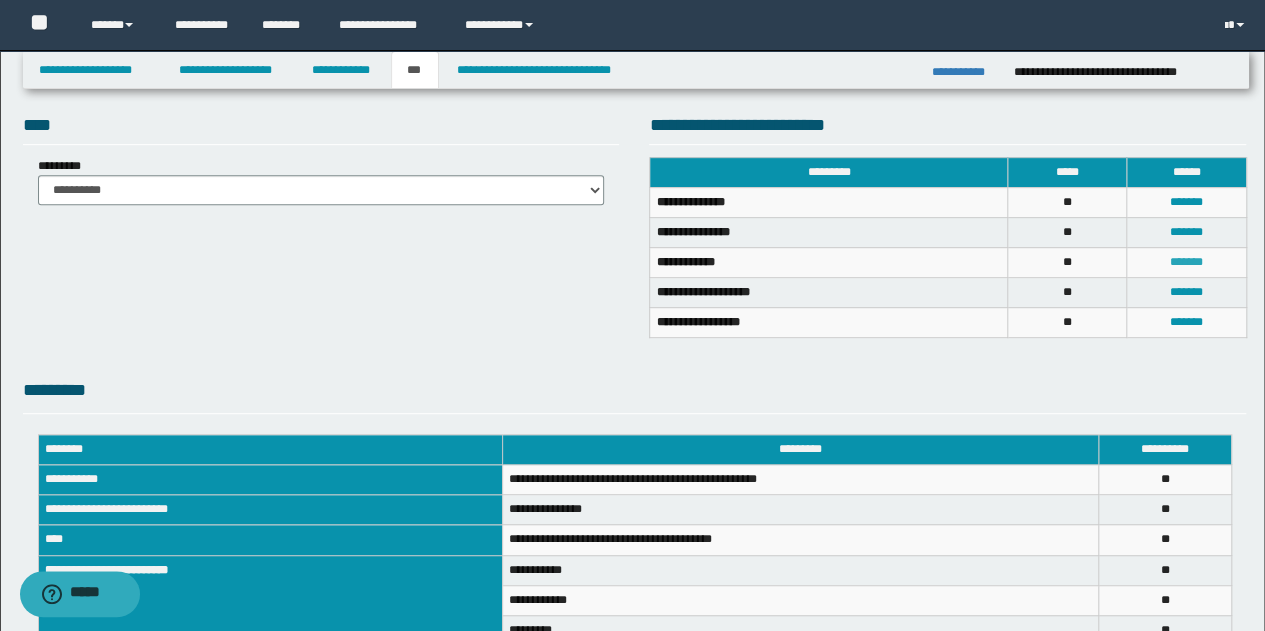 click on "*******" at bounding box center (1186, 262) 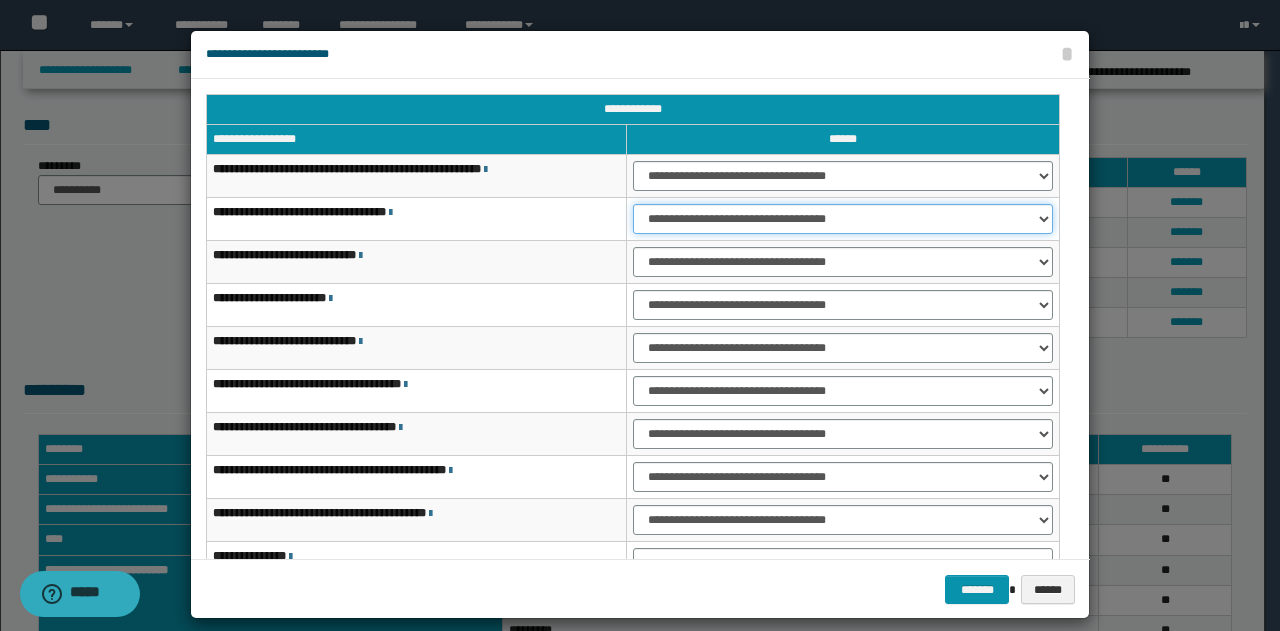 click on "**********" at bounding box center (843, 219) 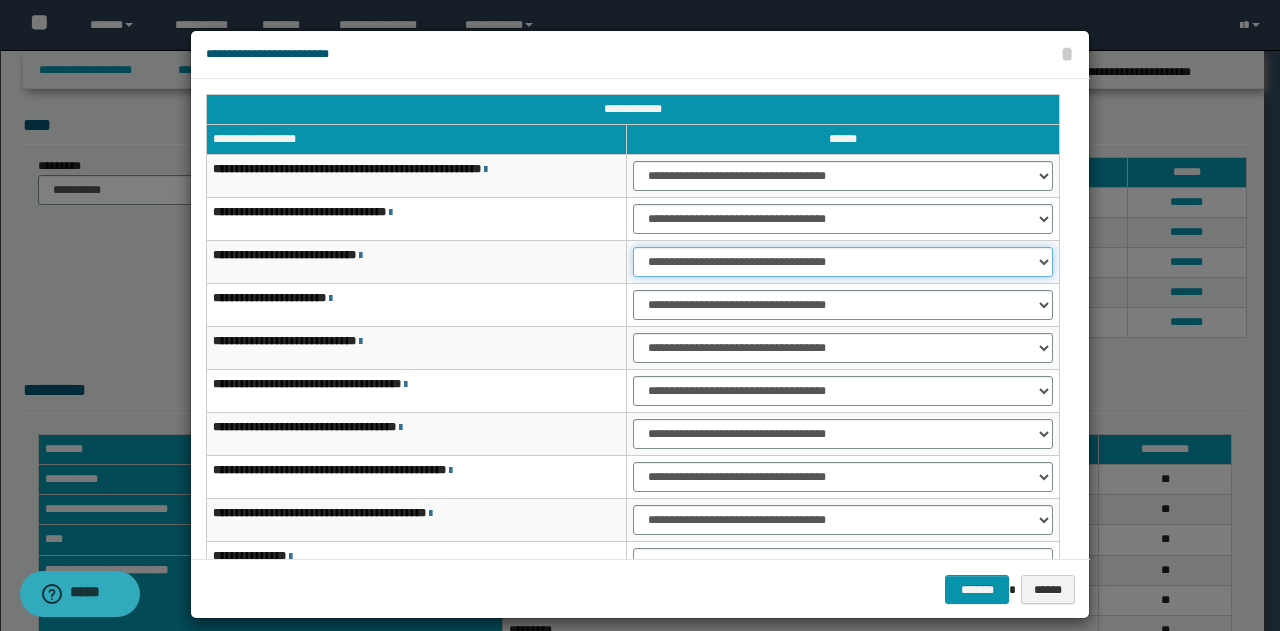 click on "**********" at bounding box center [843, 262] 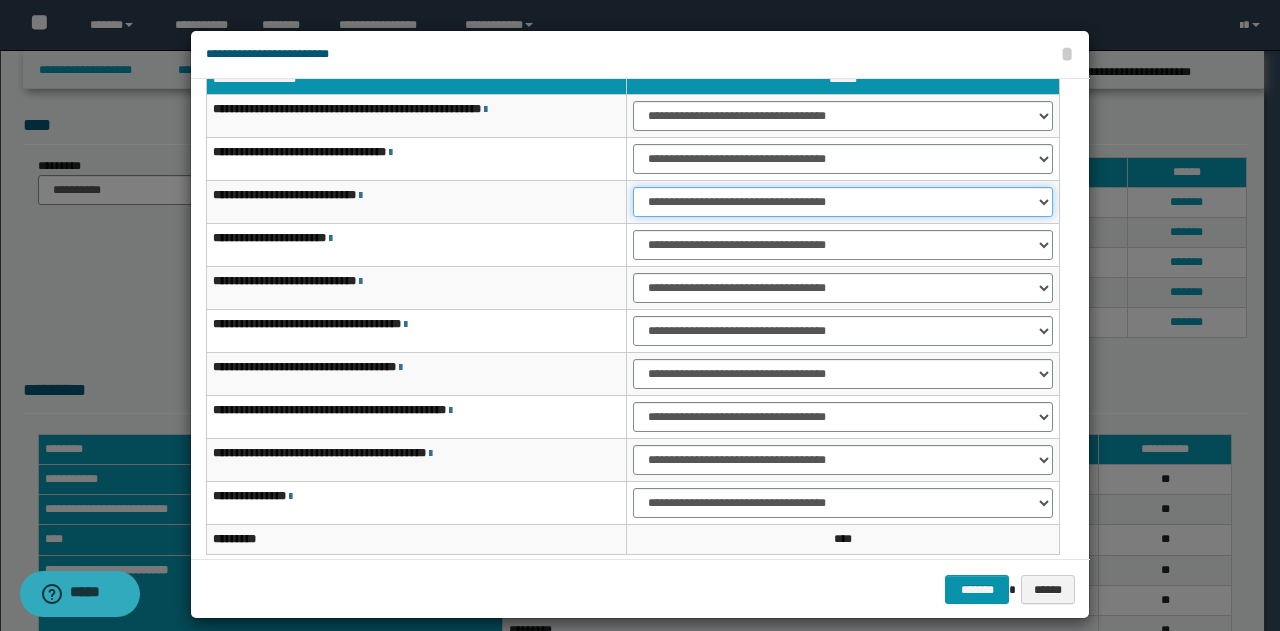 scroll, scrollTop: 116, scrollLeft: 0, axis: vertical 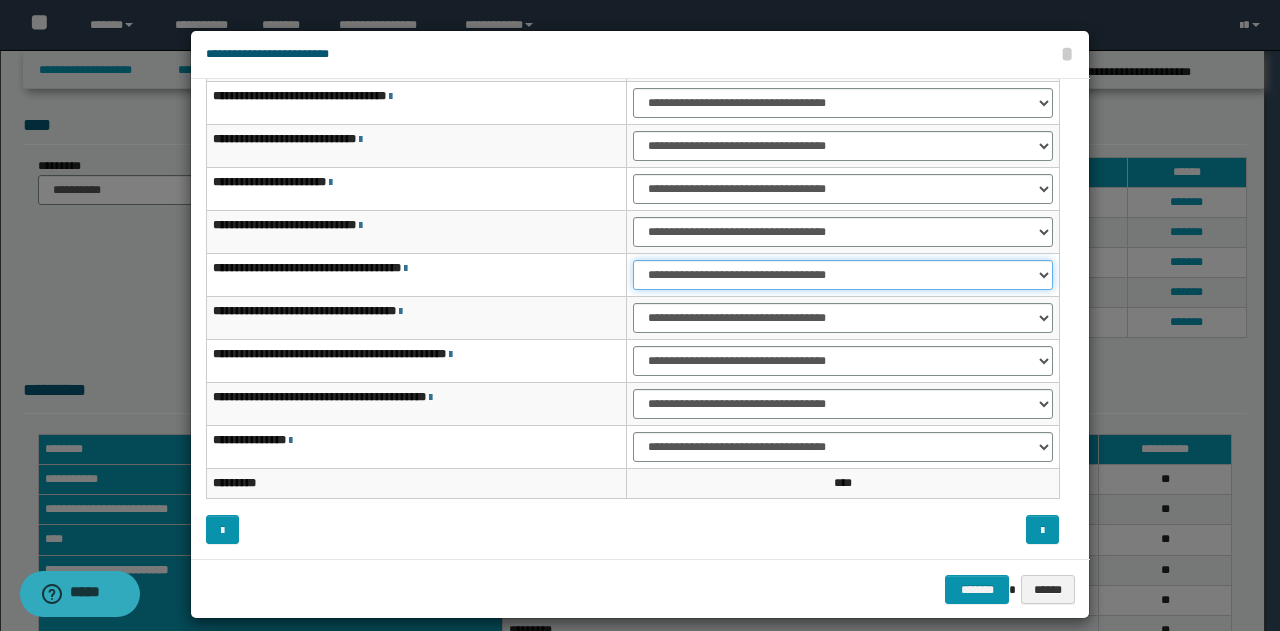 click on "**********" at bounding box center [843, 275] 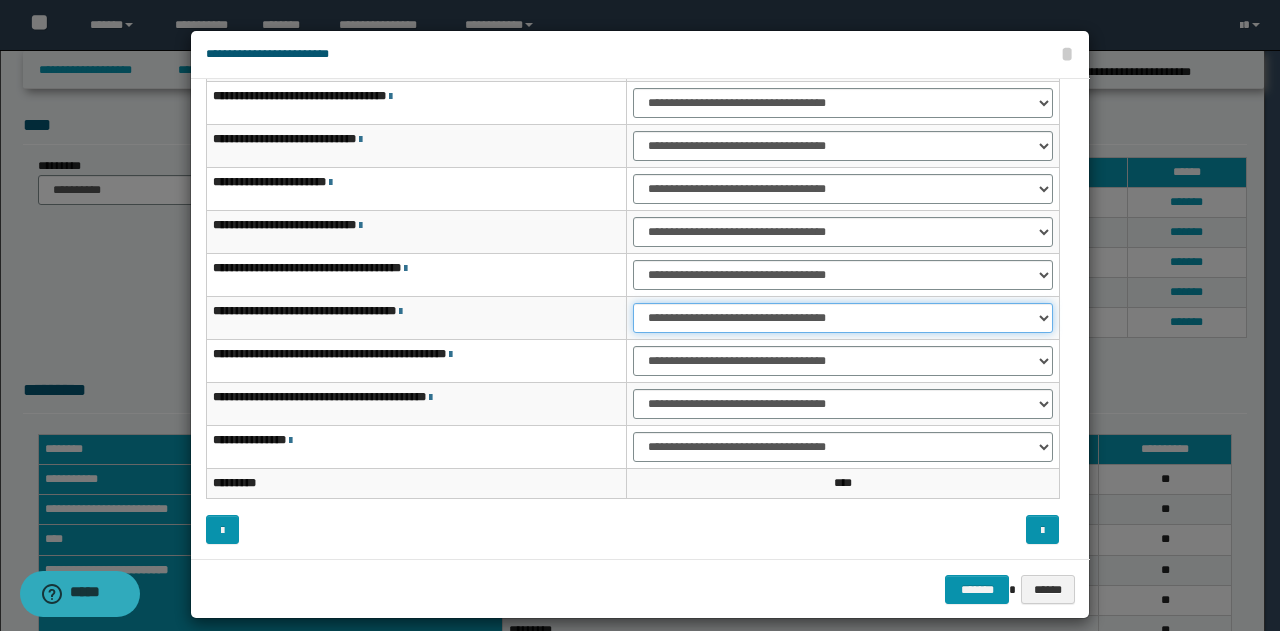 click on "**********" at bounding box center [843, 318] 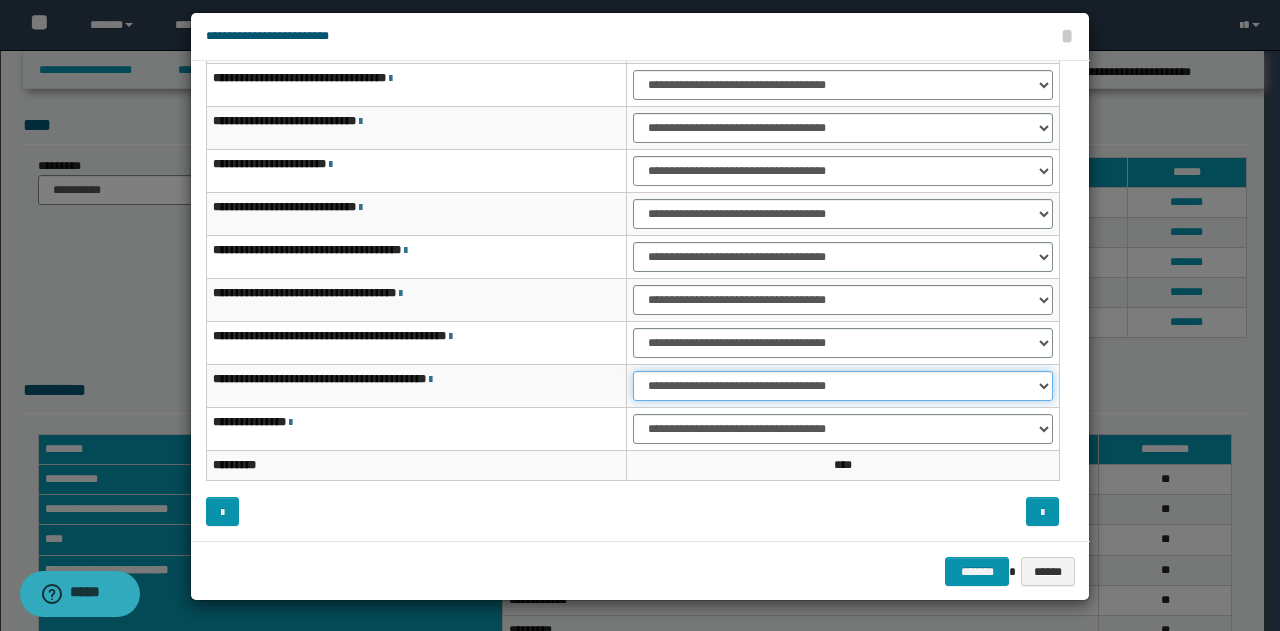 click on "**********" at bounding box center (843, 386) 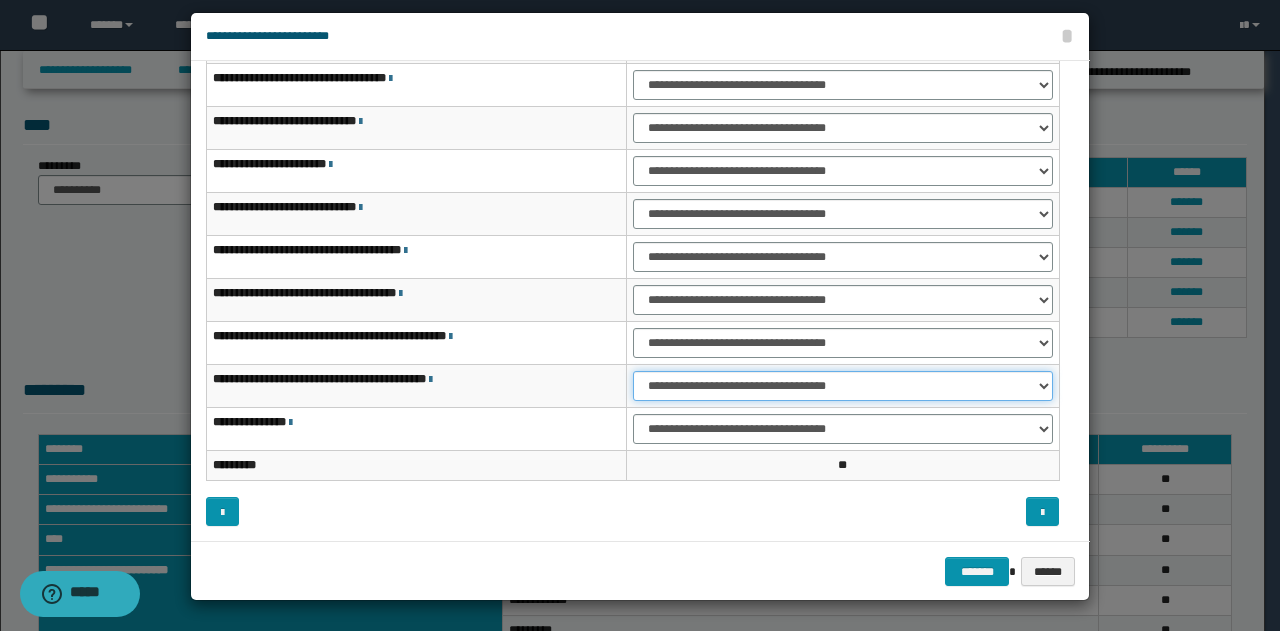 click on "**********" at bounding box center [843, 386] 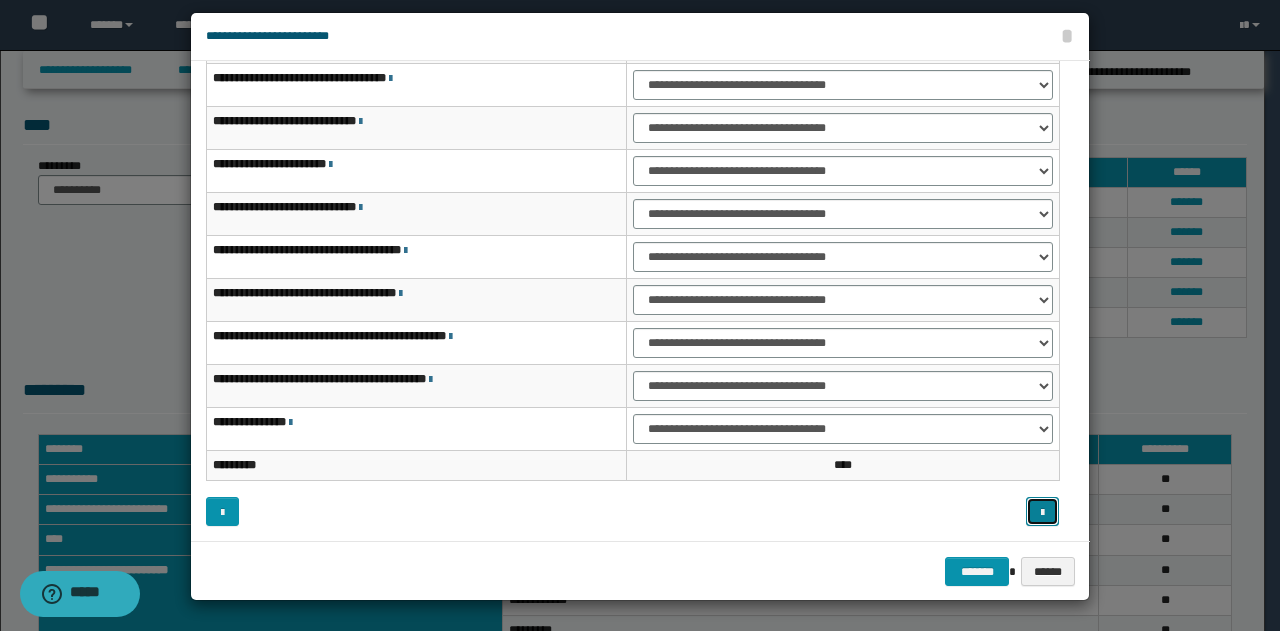 click at bounding box center (1042, 513) 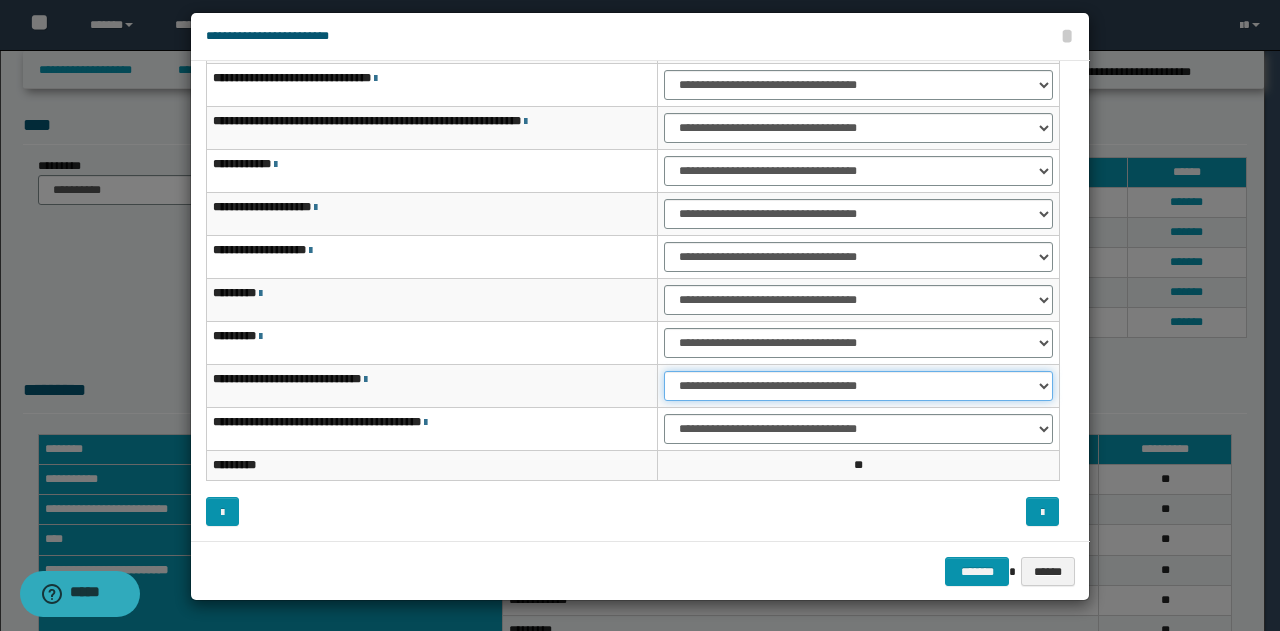 click on "**********" at bounding box center [858, 386] 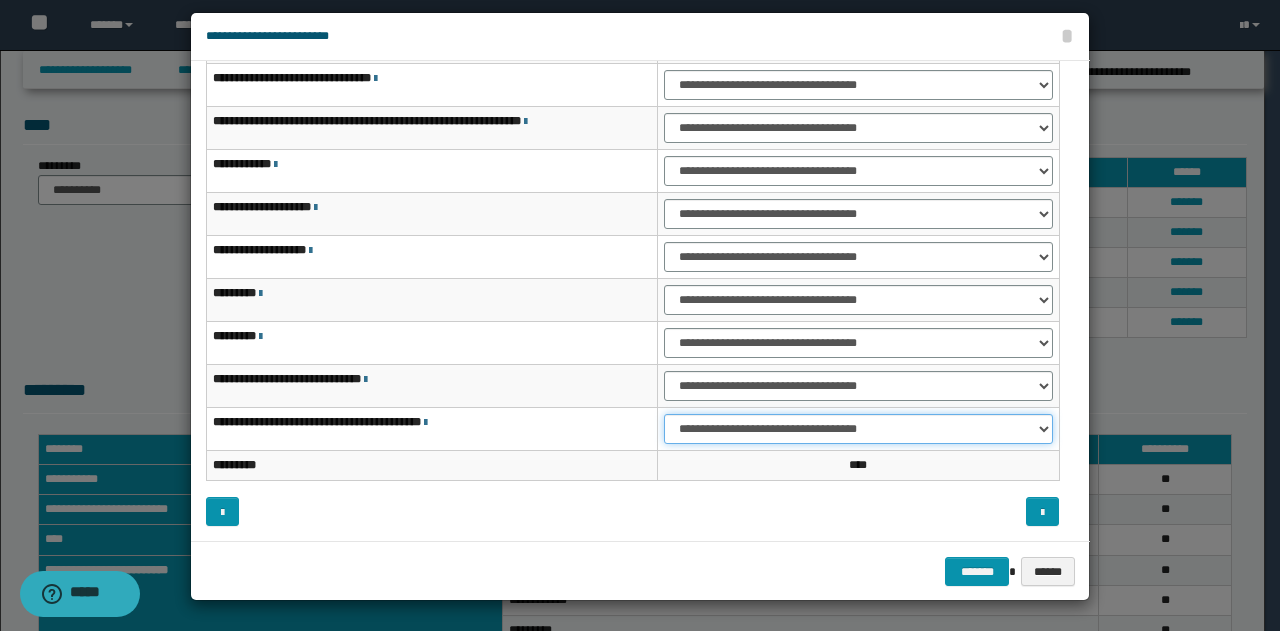 click on "**********" at bounding box center (858, 429) 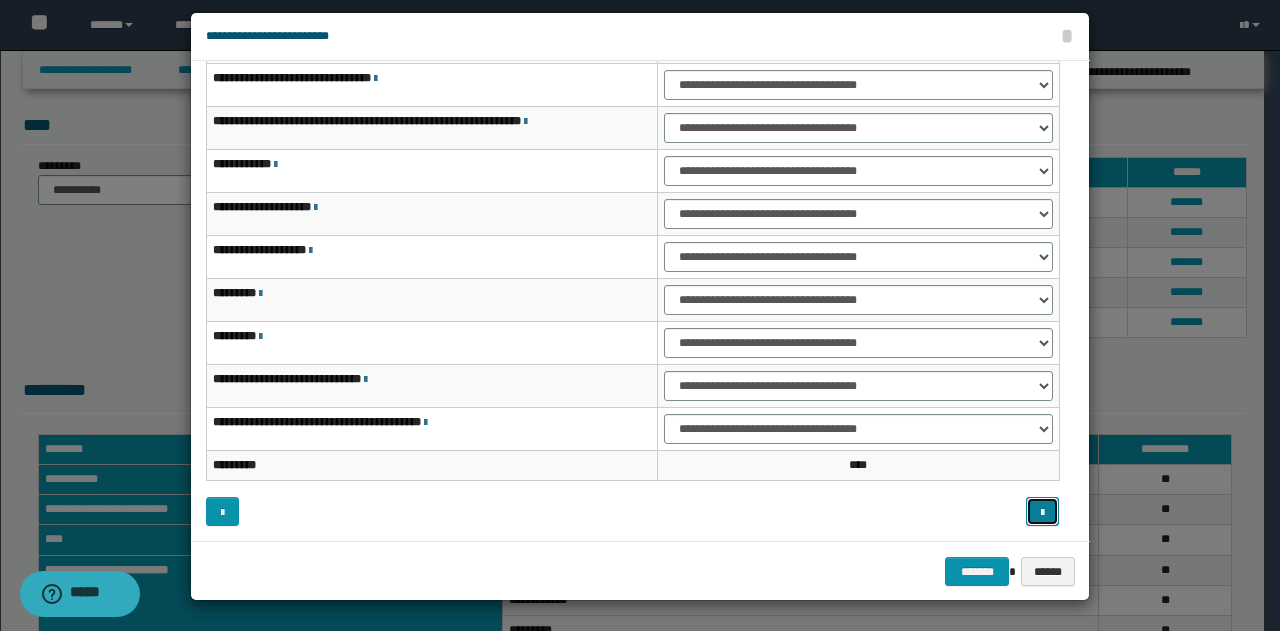 click at bounding box center [1042, 511] 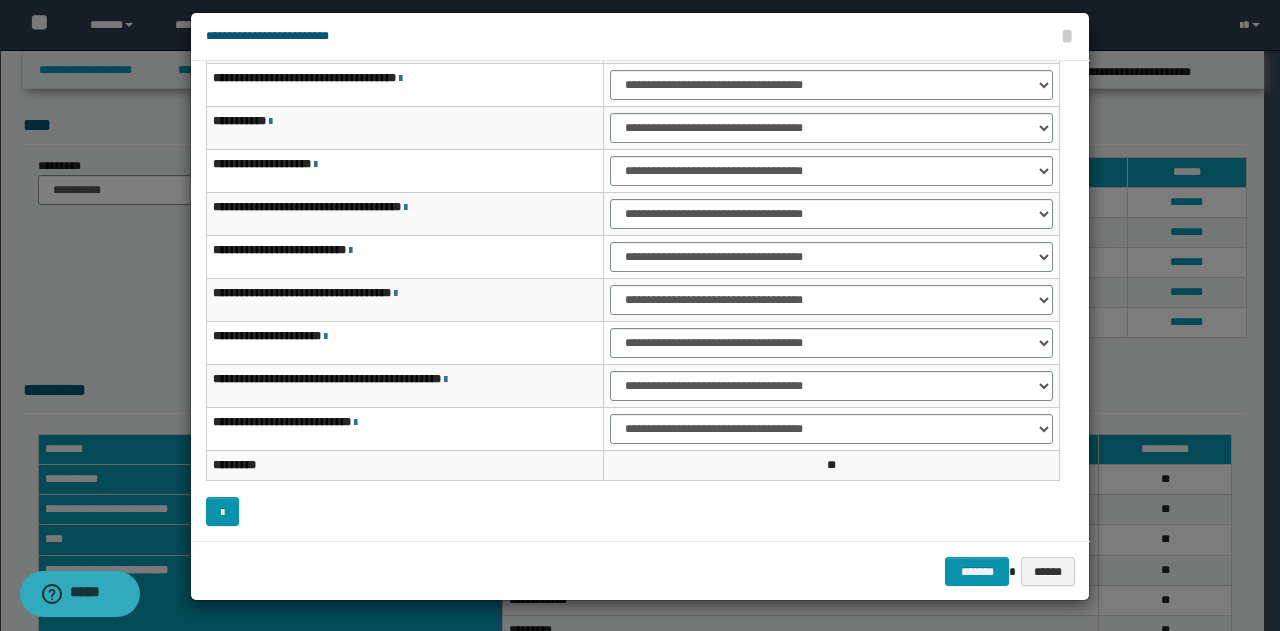 scroll, scrollTop: 16, scrollLeft: 0, axis: vertical 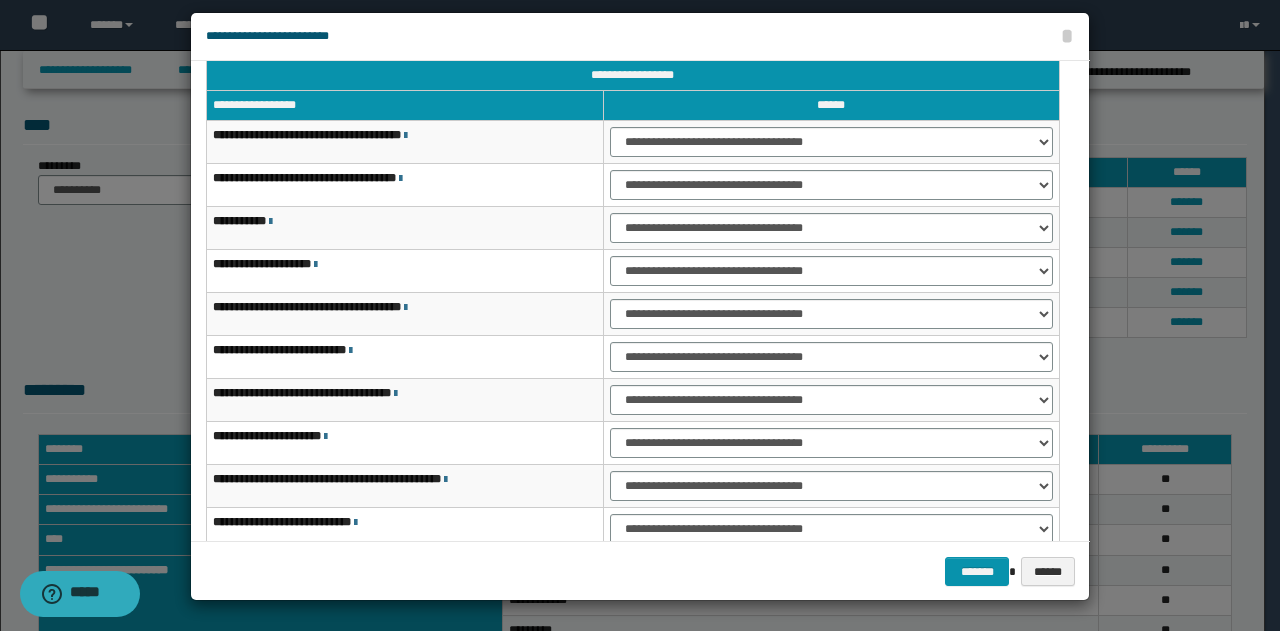 click on "**********" at bounding box center (831, 314) 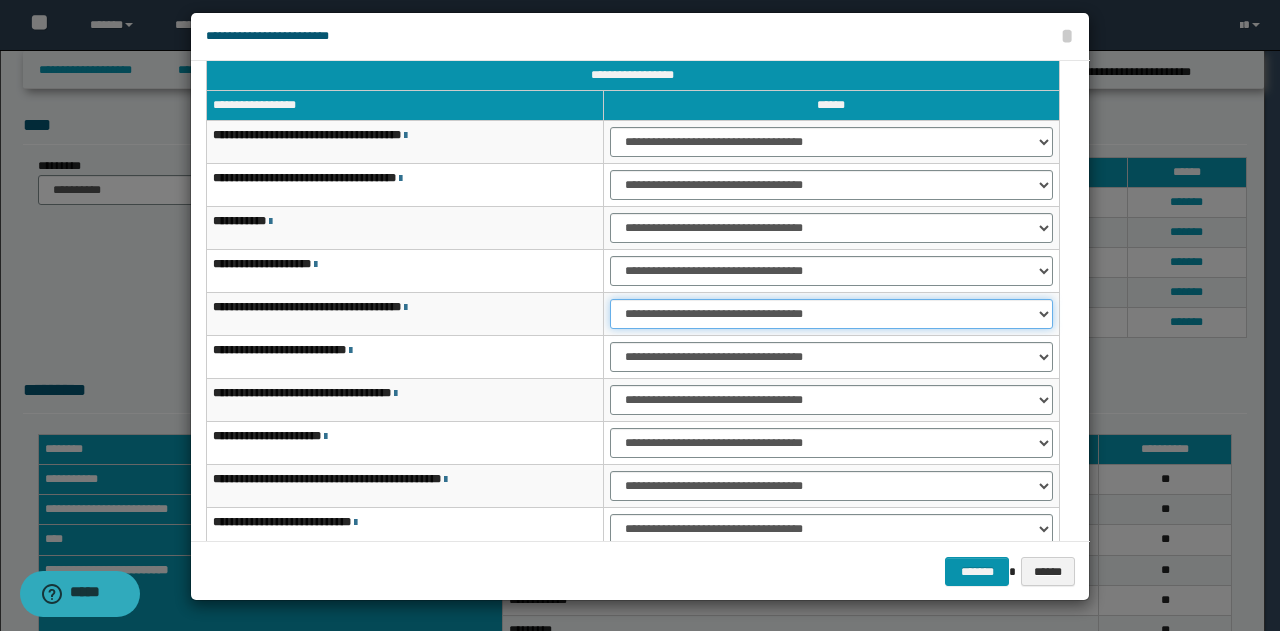 click on "**********" at bounding box center [831, 314] 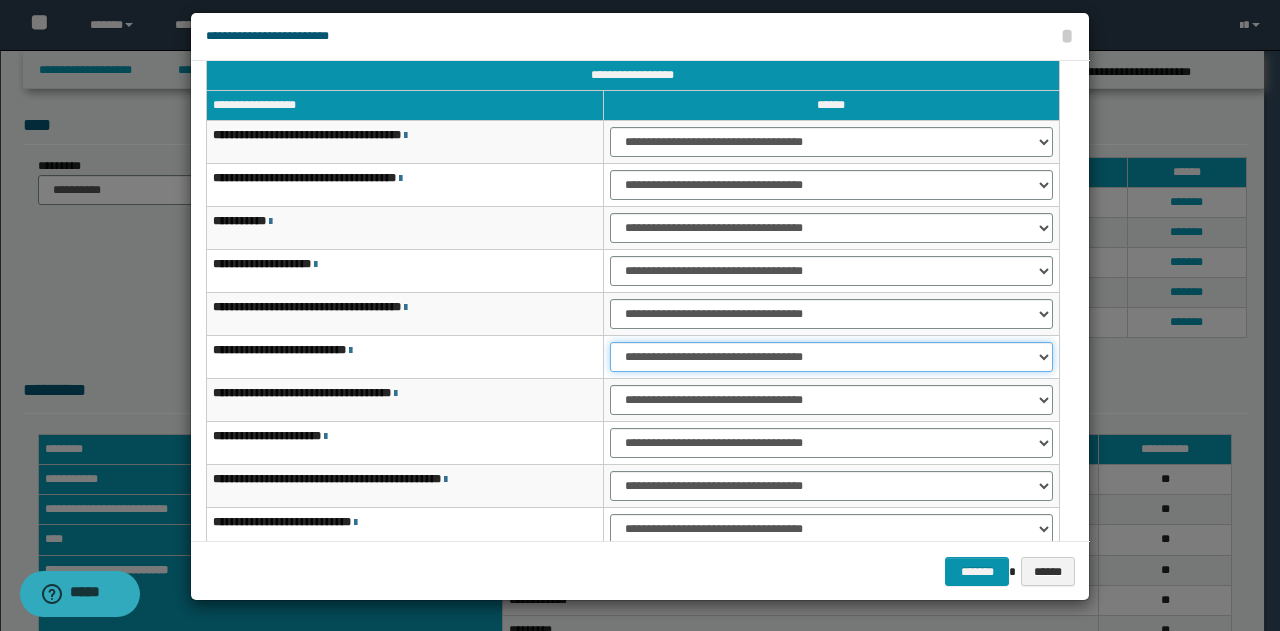 click on "**********" at bounding box center (831, 357) 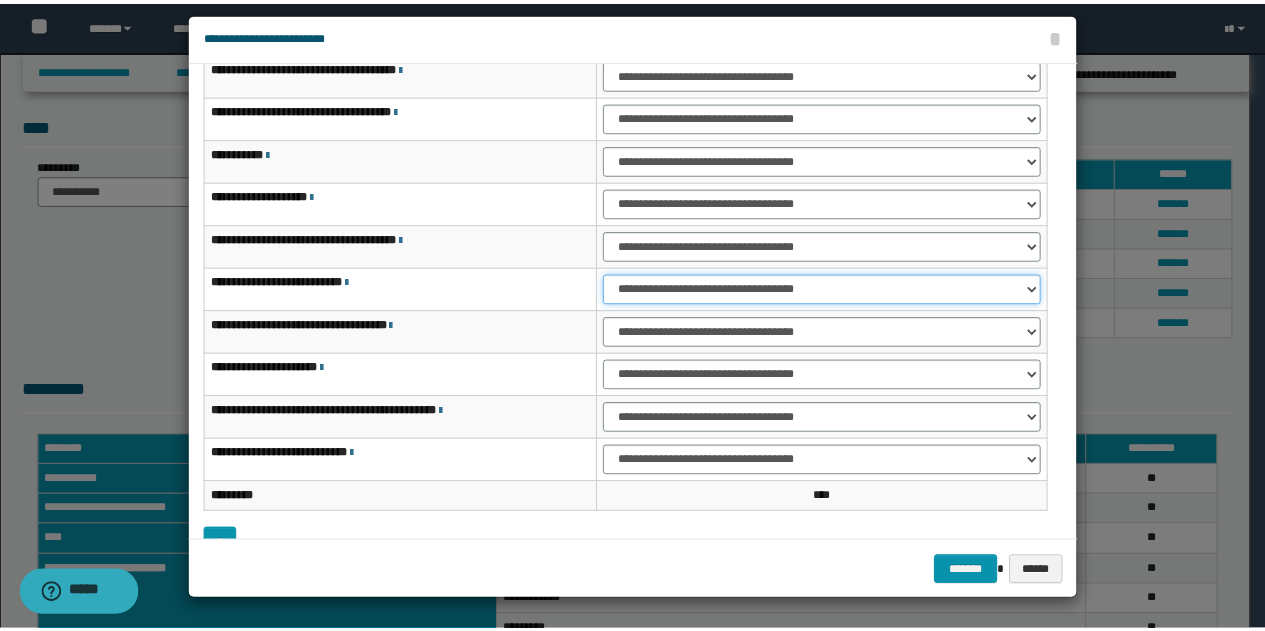 scroll, scrollTop: 116, scrollLeft: 0, axis: vertical 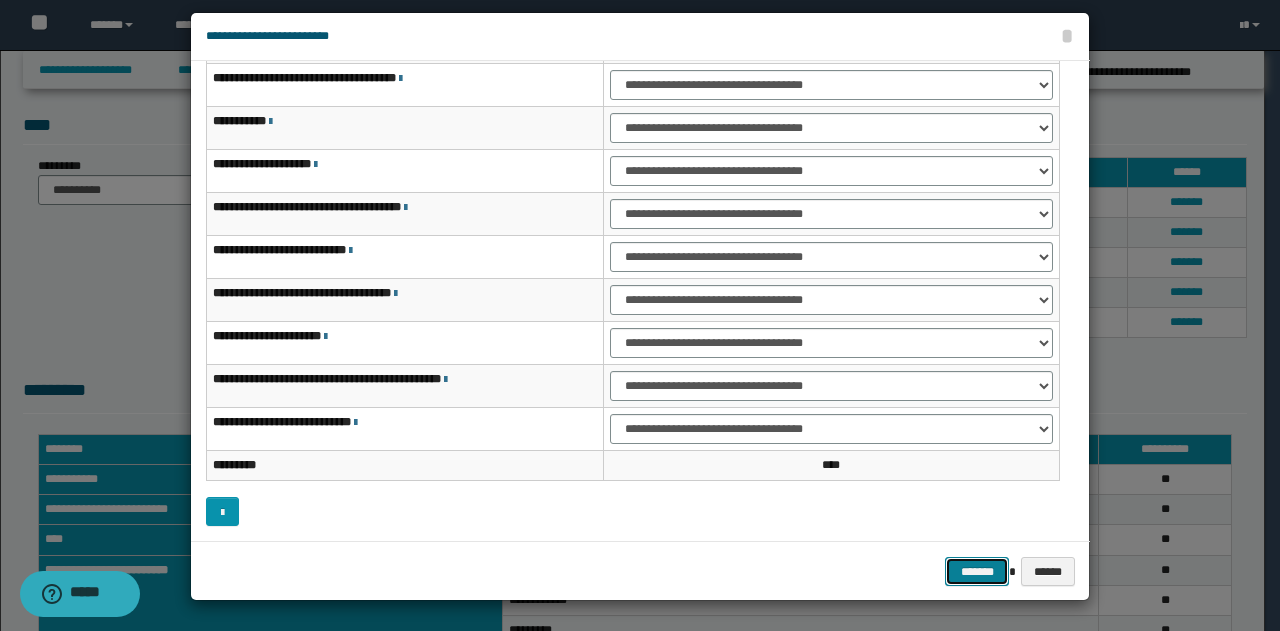 click on "*******" at bounding box center (977, 571) 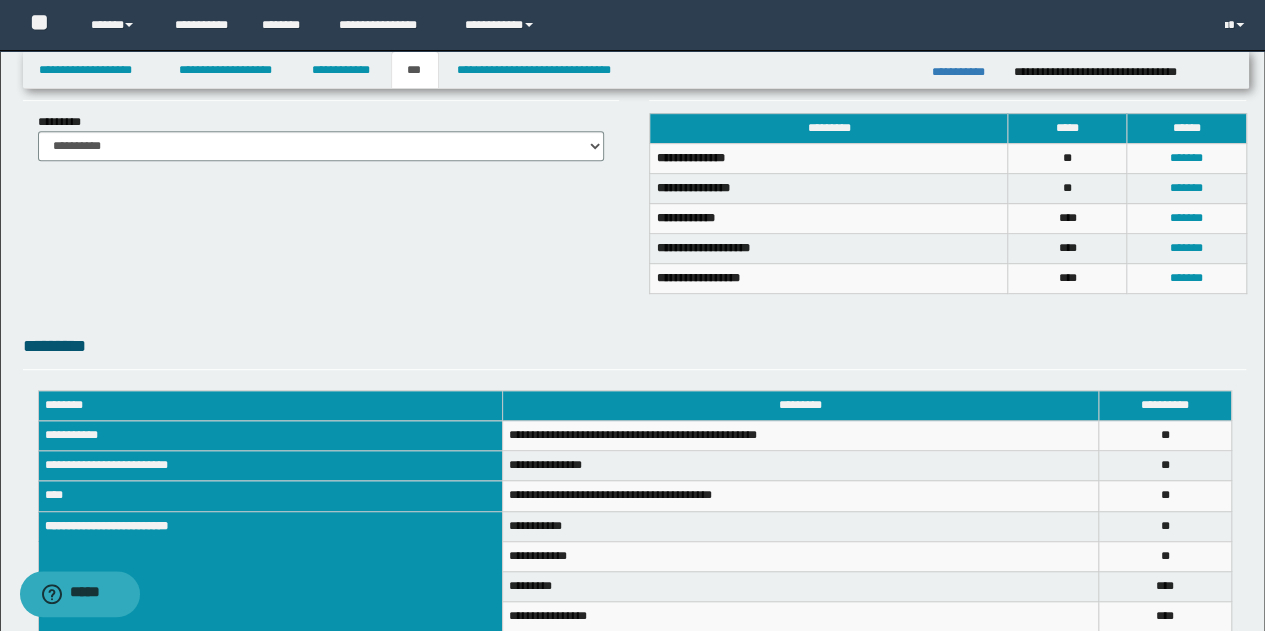 scroll, scrollTop: 429, scrollLeft: 0, axis: vertical 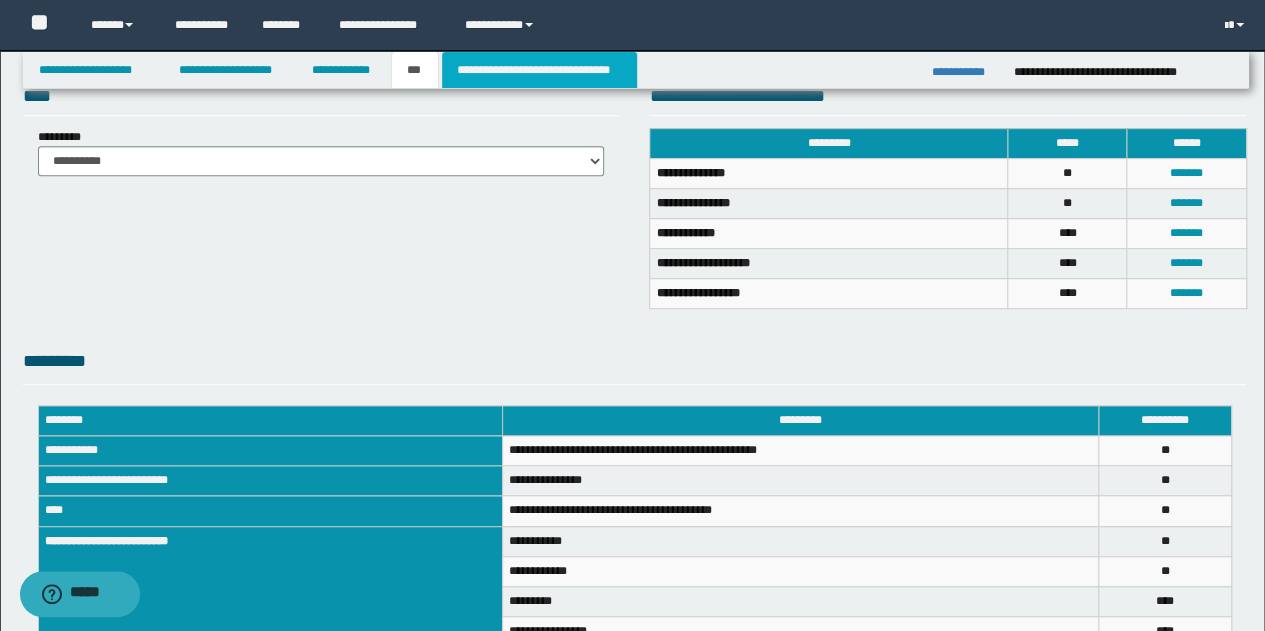 click on "**********" at bounding box center (539, 70) 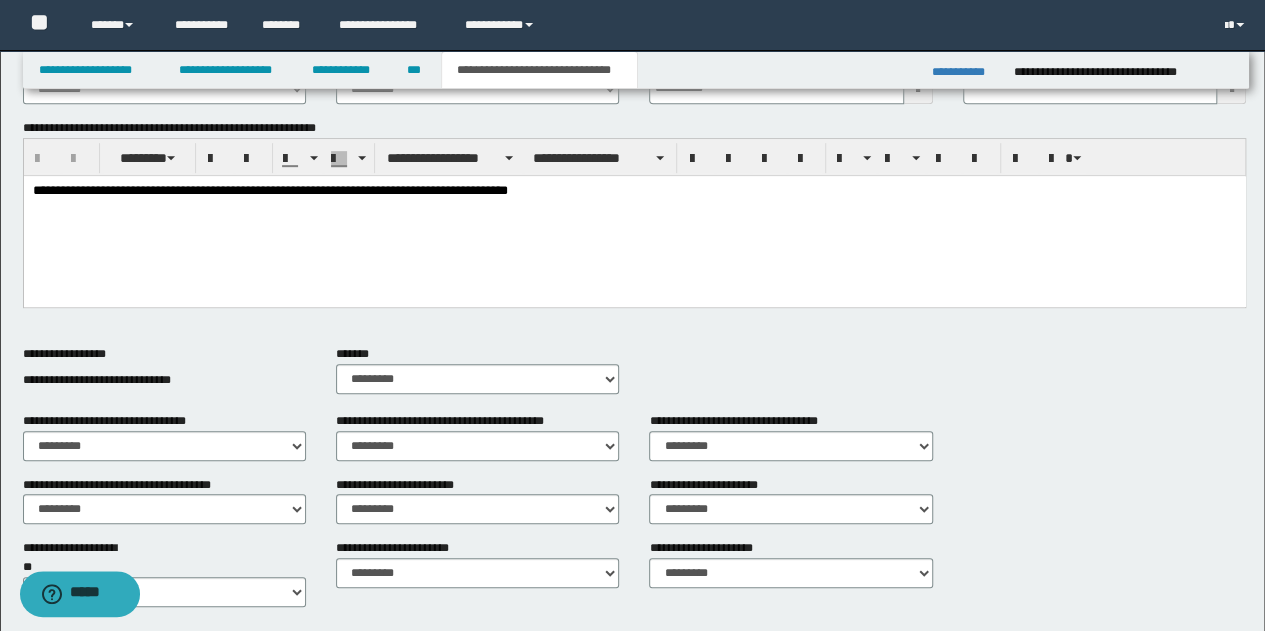 scroll, scrollTop: 29, scrollLeft: 0, axis: vertical 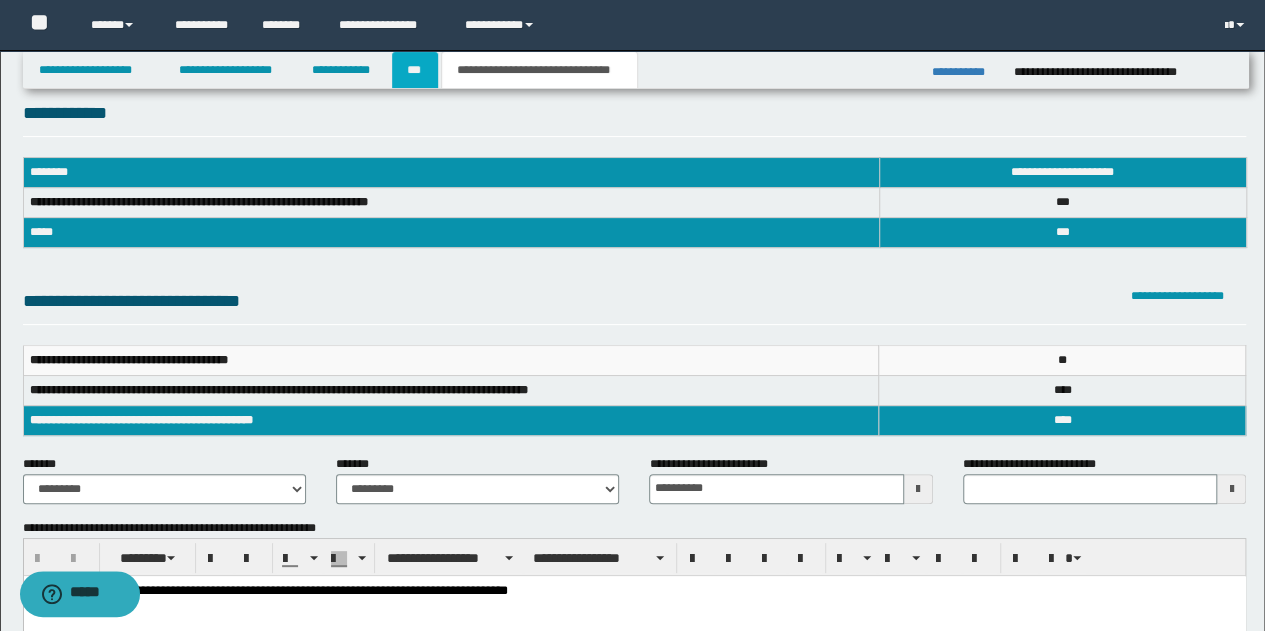 click on "***" at bounding box center [415, 70] 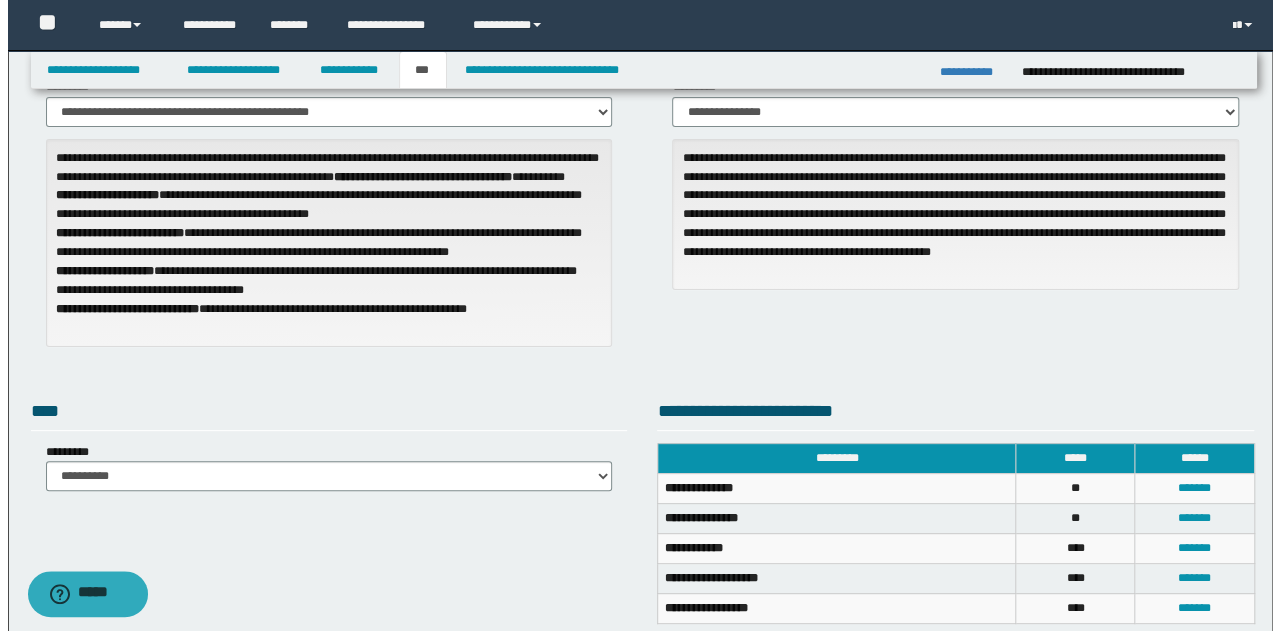 scroll, scrollTop: 229, scrollLeft: 0, axis: vertical 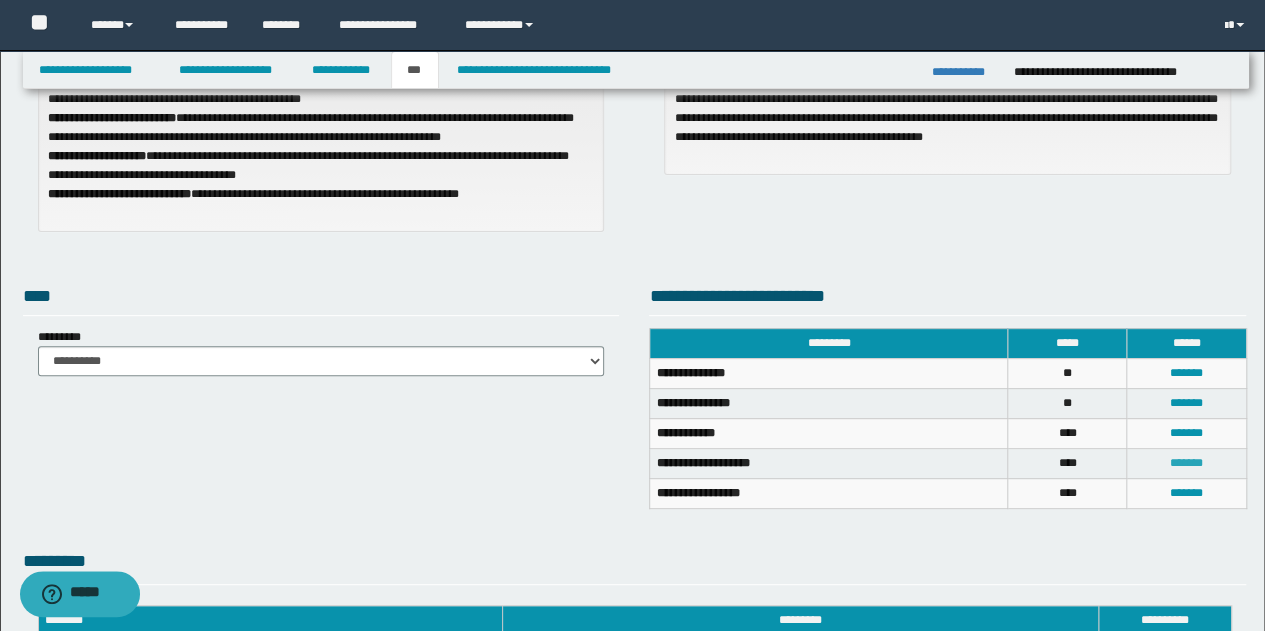 click on "*******" at bounding box center (1186, 463) 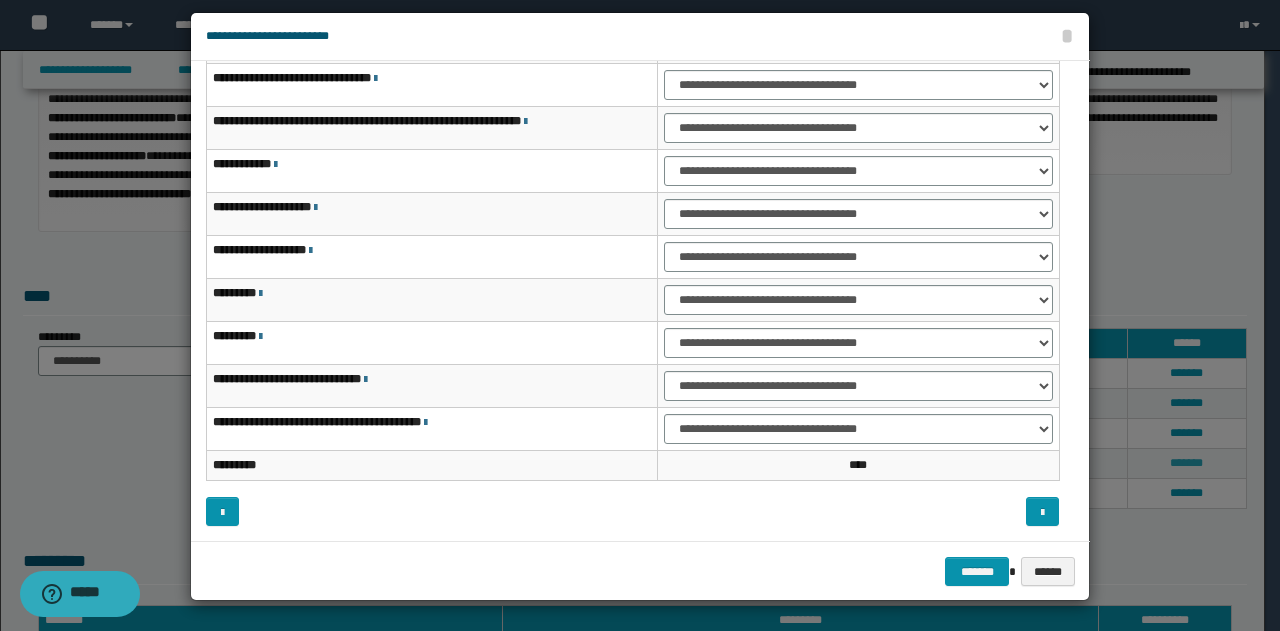 scroll, scrollTop: 0, scrollLeft: 0, axis: both 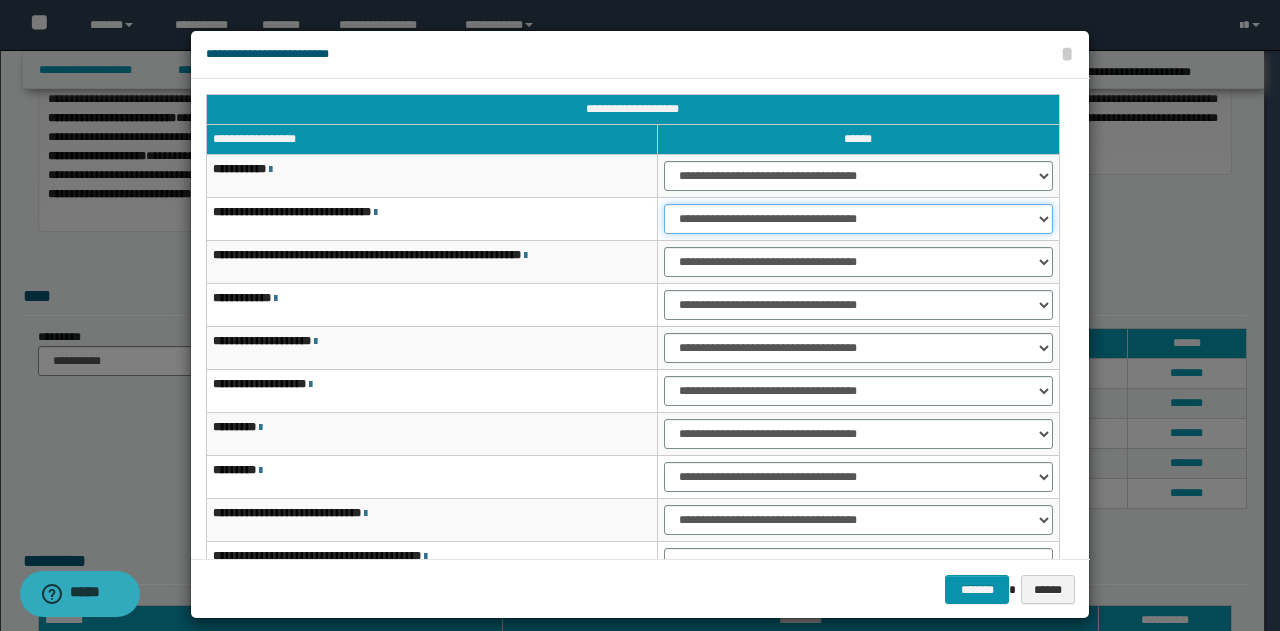 click on "**********" at bounding box center [858, 219] 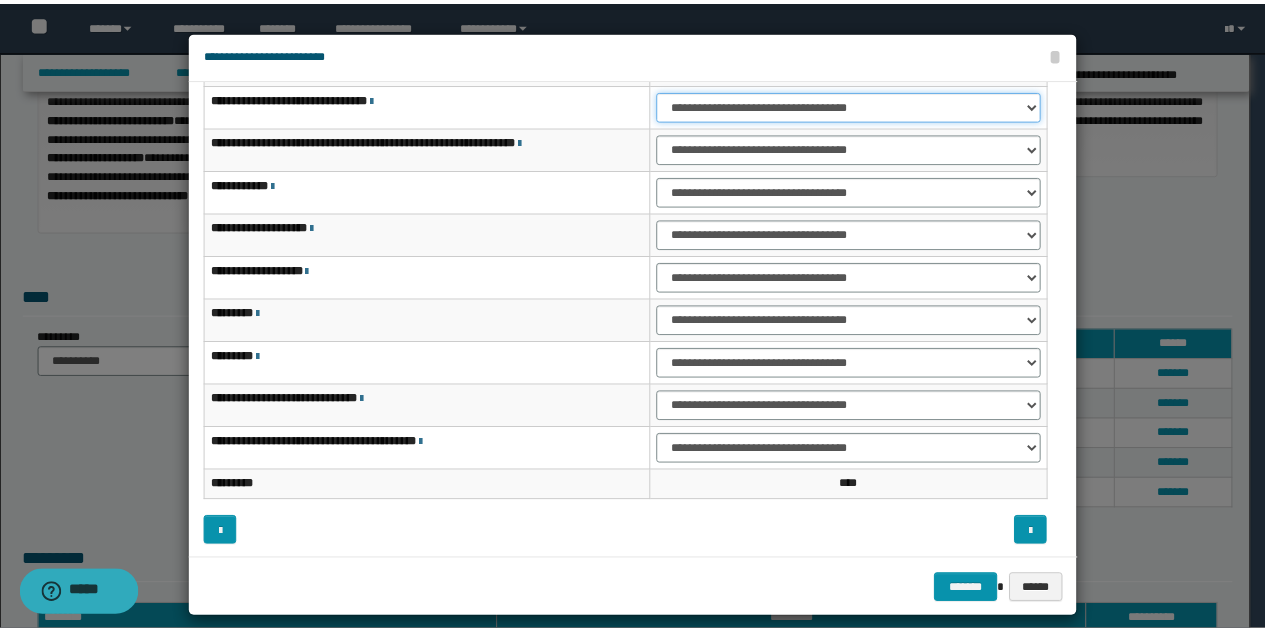 scroll, scrollTop: 116, scrollLeft: 0, axis: vertical 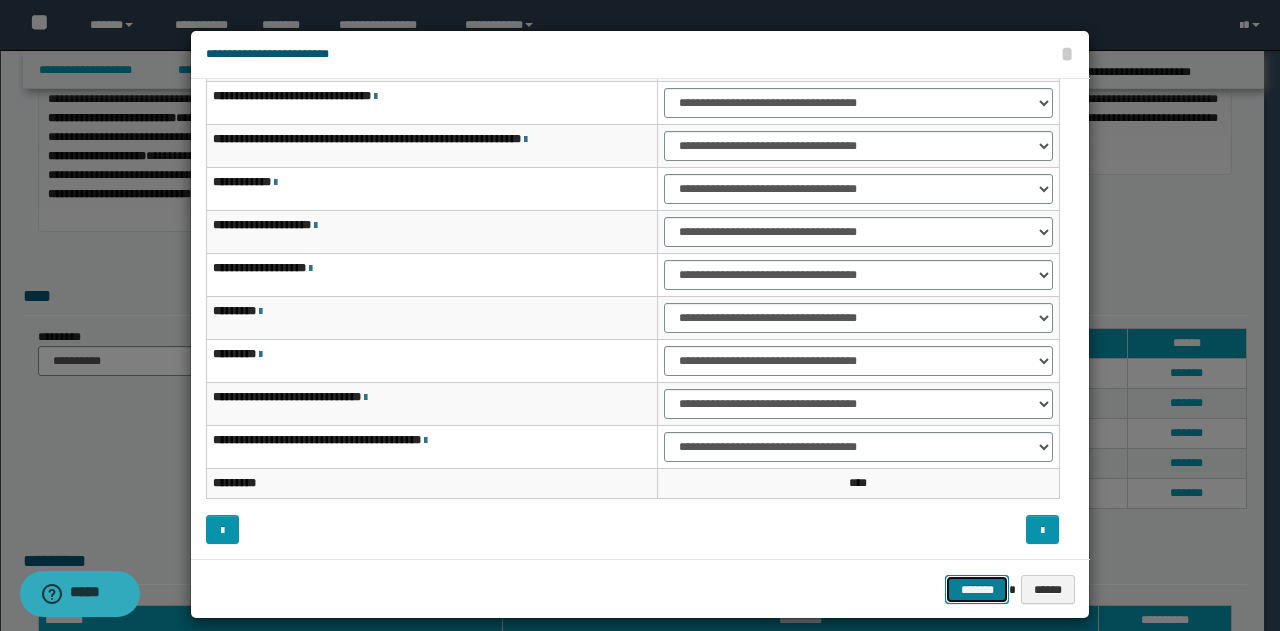 click on "*******" at bounding box center (977, 589) 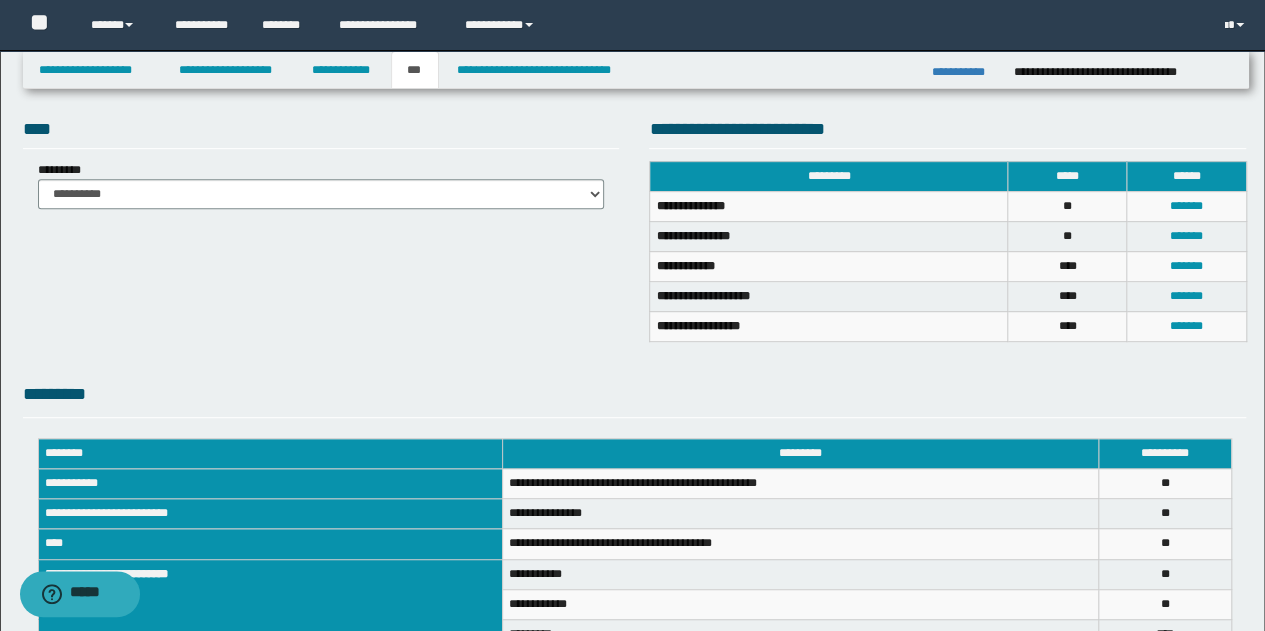 scroll, scrollTop: 629, scrollLeft: 0, axis: vertical 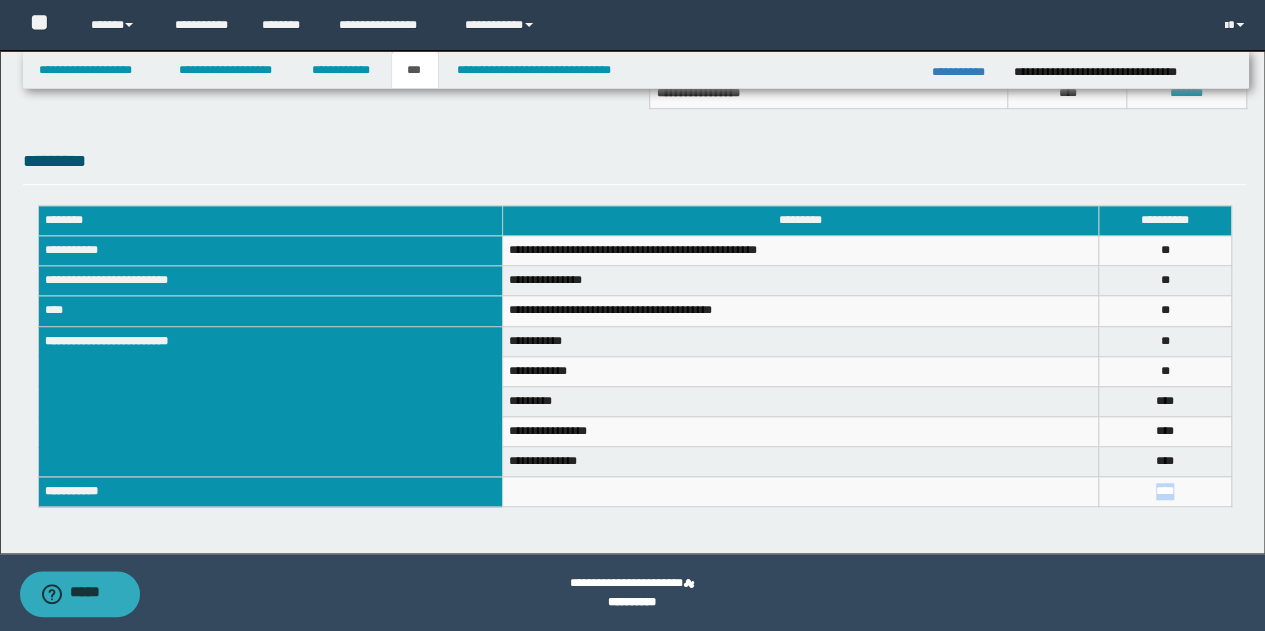 drag, startPoint x: 1214, startPoint y: 486, endPoint x: 1128, endPoint y: 486, distance: 86 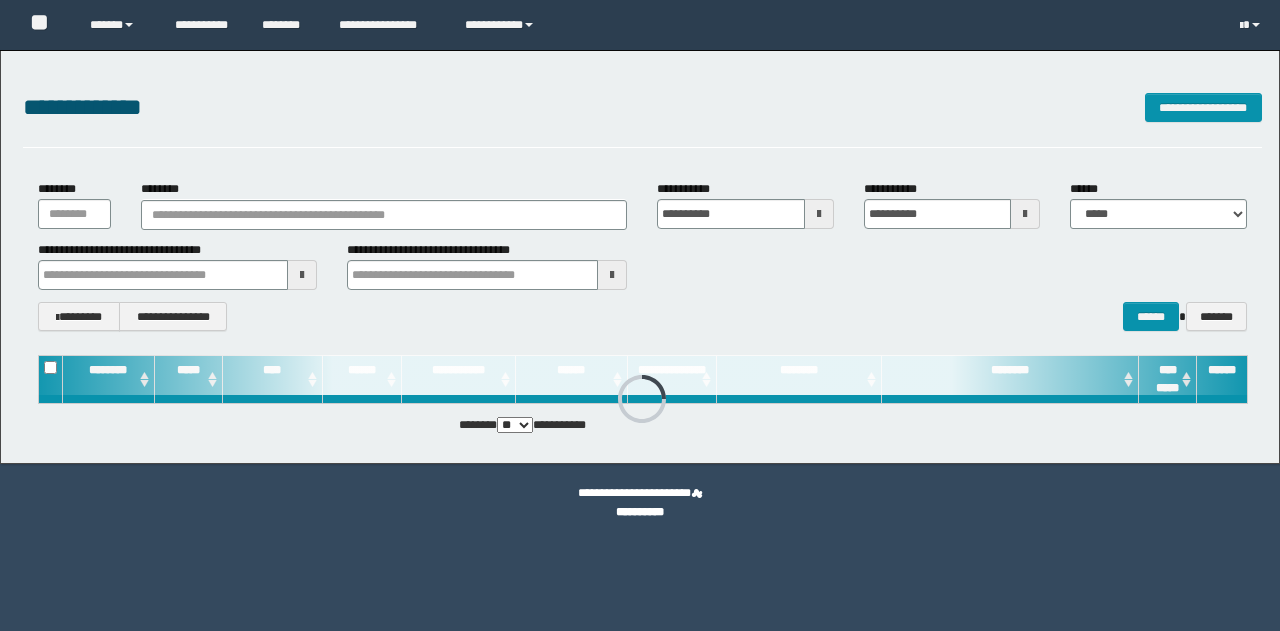 scroll, scrollTop: 0, scrollLeft: 0, axis: both 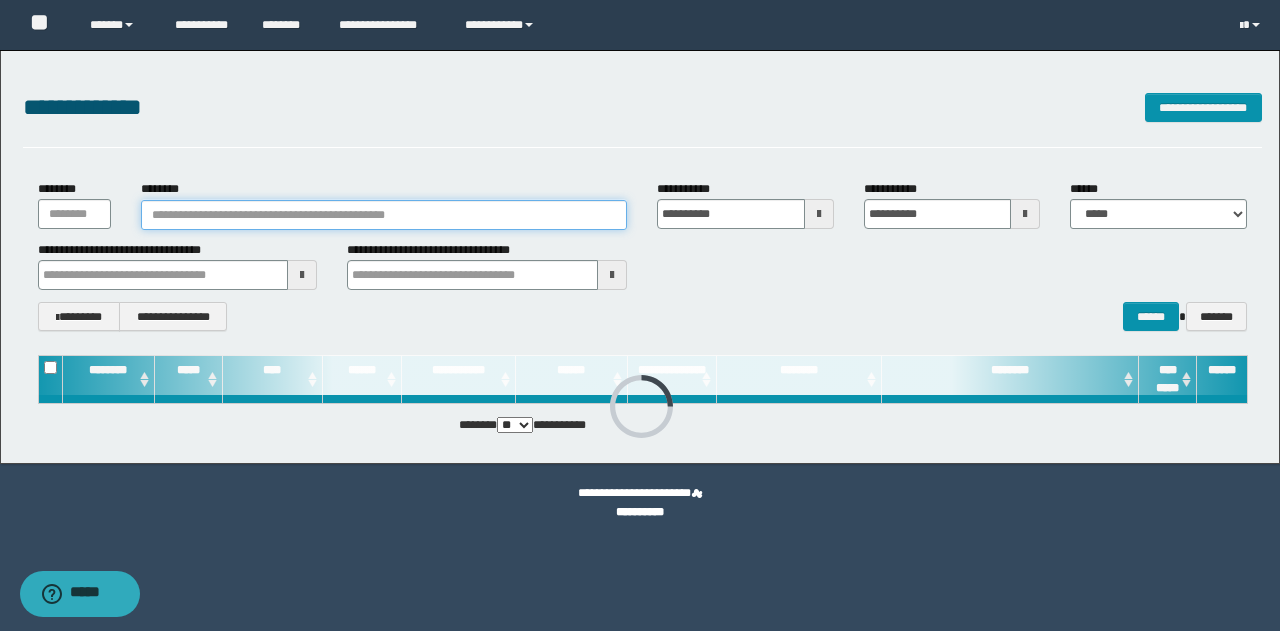 click on "********" at bounding box center [384, 215] 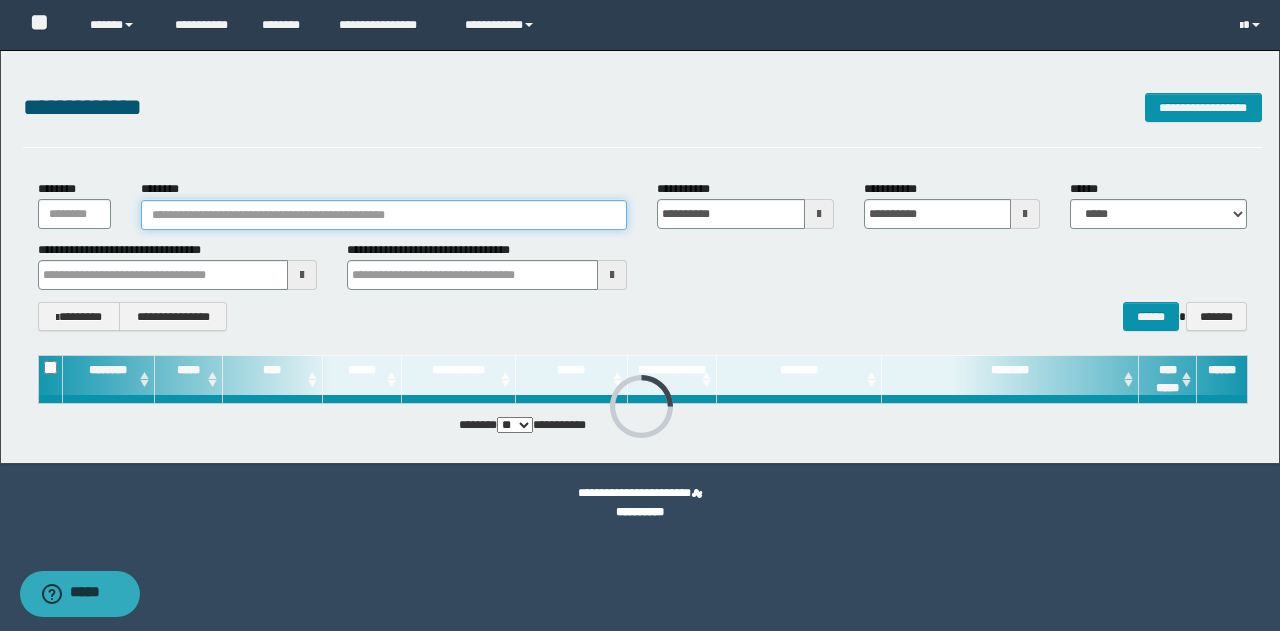 paste on "**********" 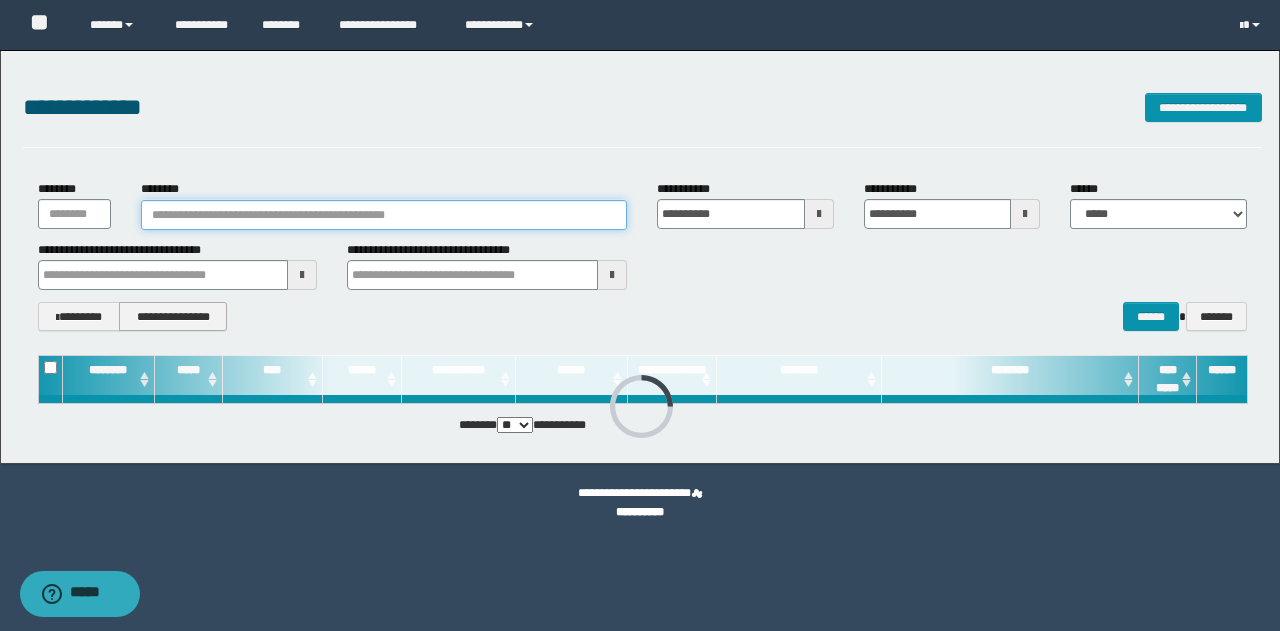 type on "**********" 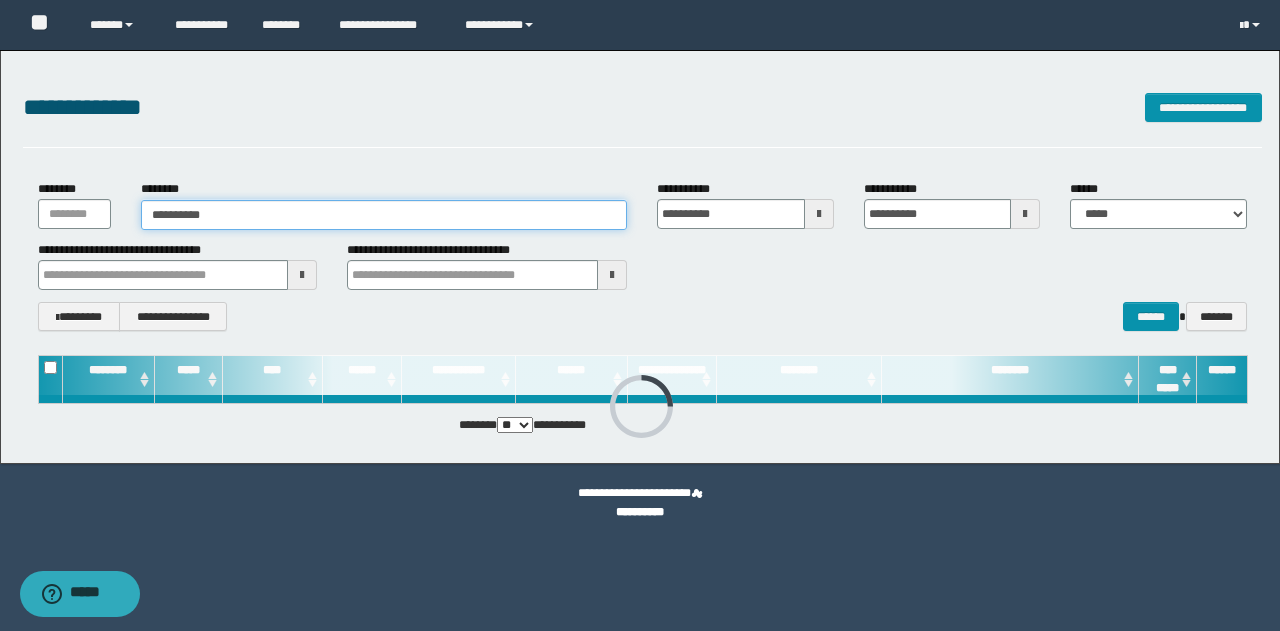 type on "**********" 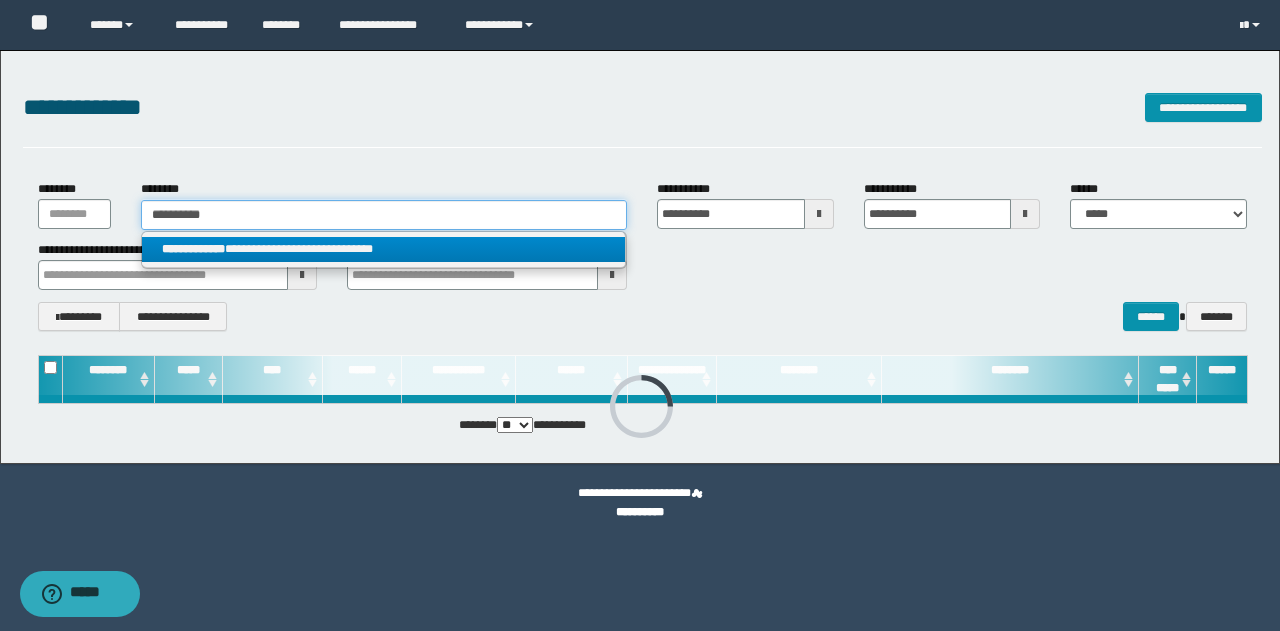 type on "**********" 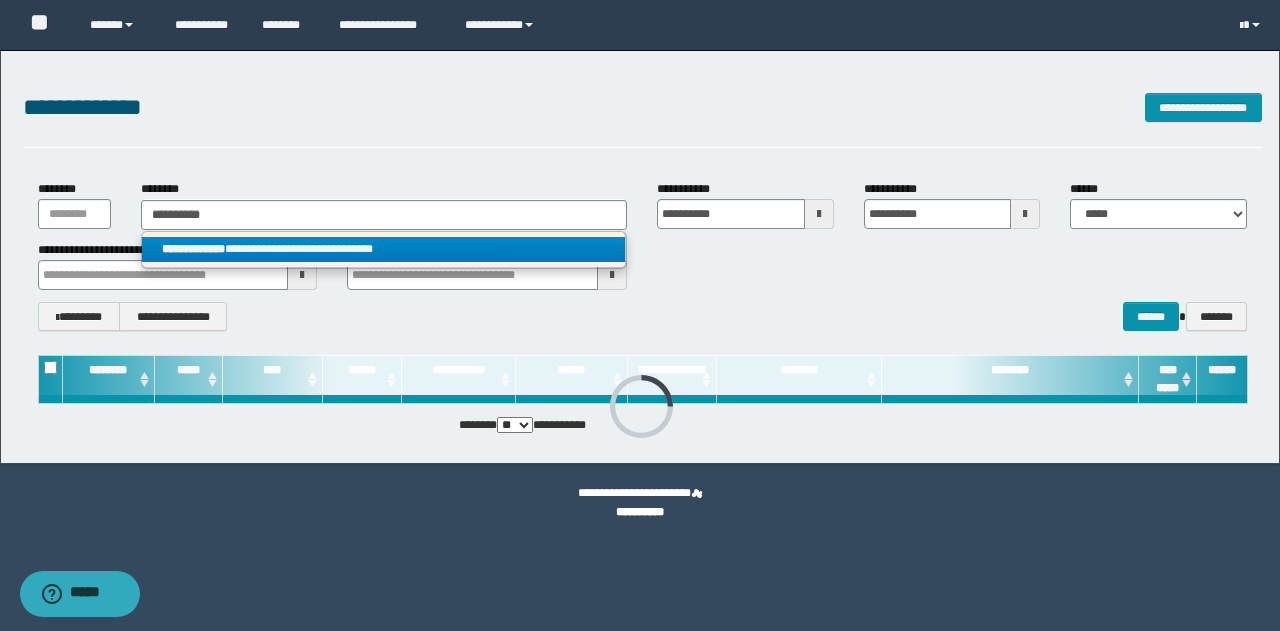 click on "**********" at bounding box center [384, 249] 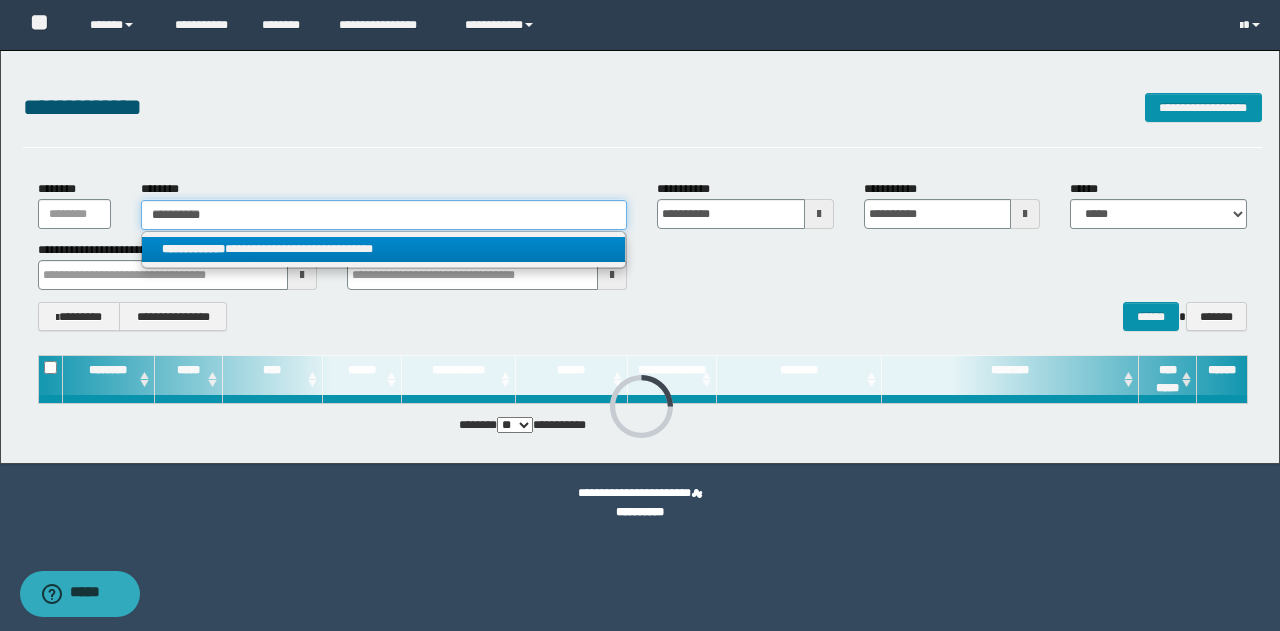 type 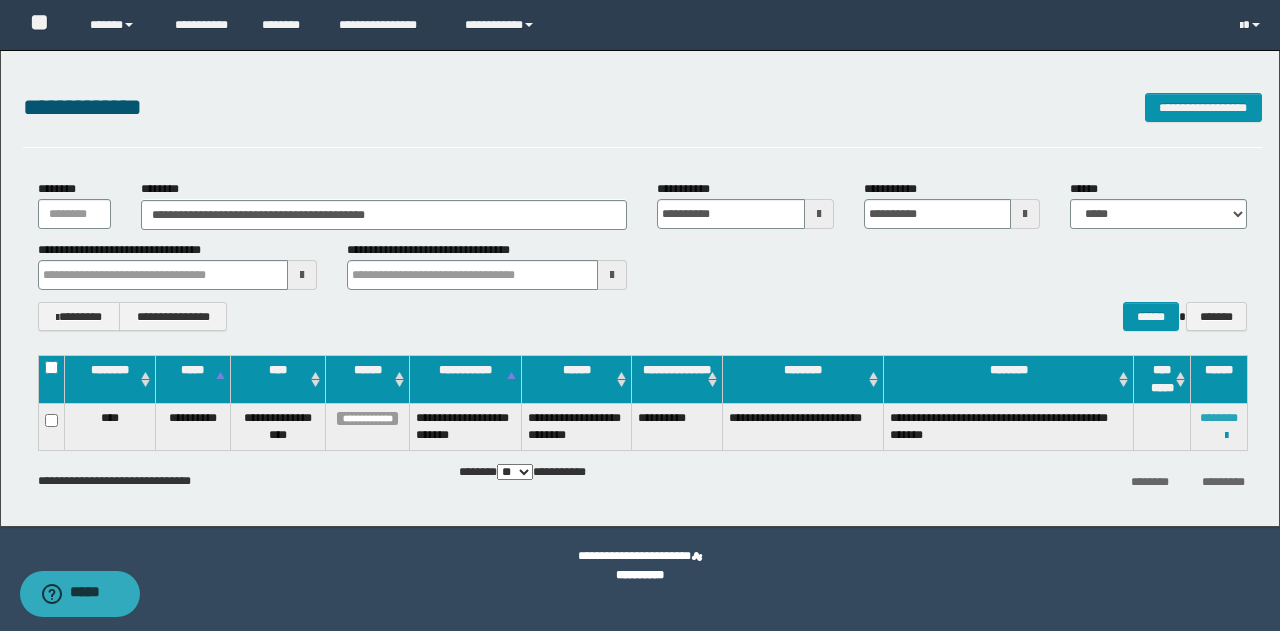 click on "********" at bounding box center [1219, 418] 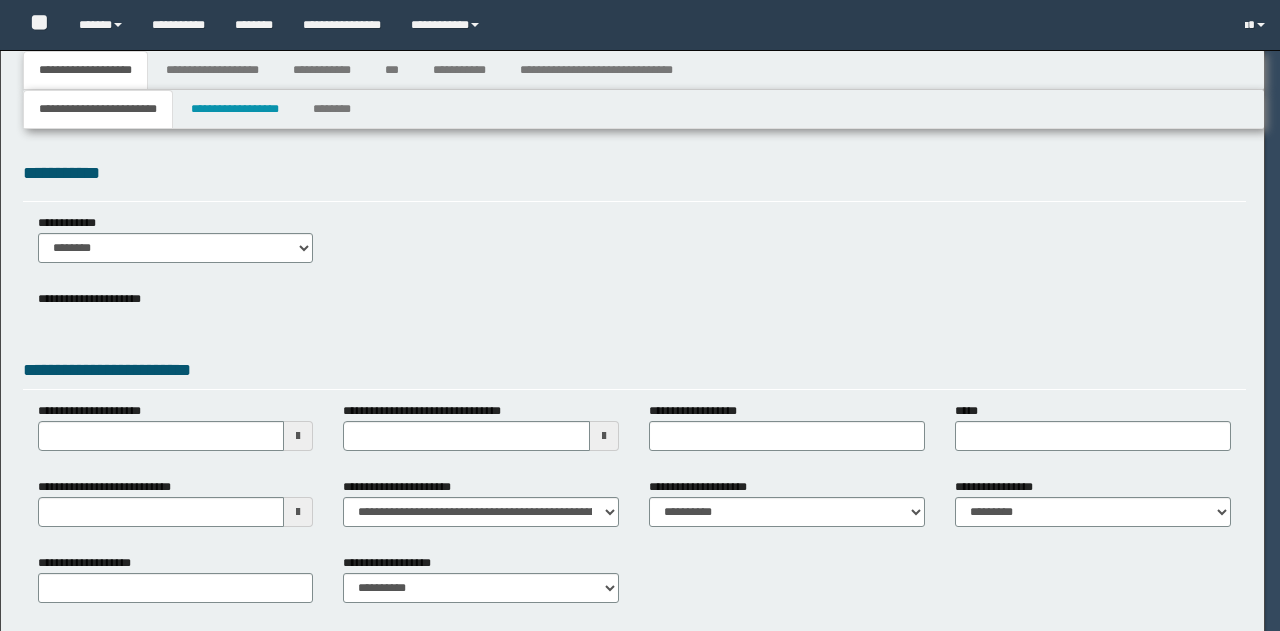 scroll, scrollTop: 0, scrollLeft: 0, axis: both 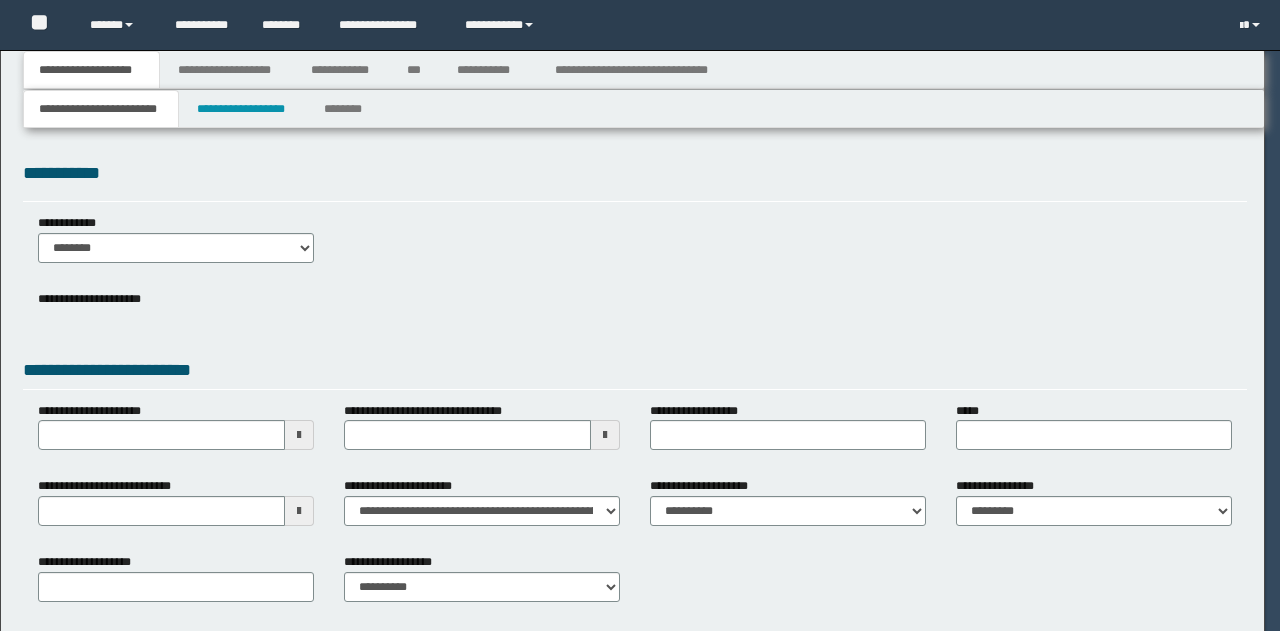 type on "**********" 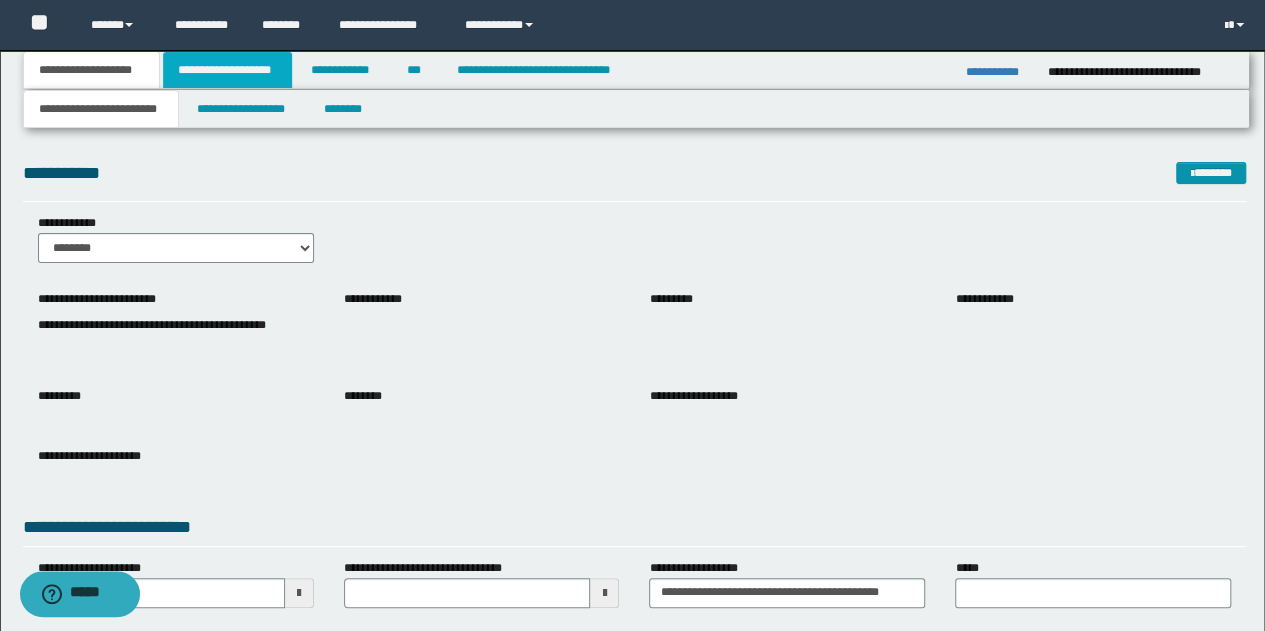 click on "**********" at bounding box center [227, 70] 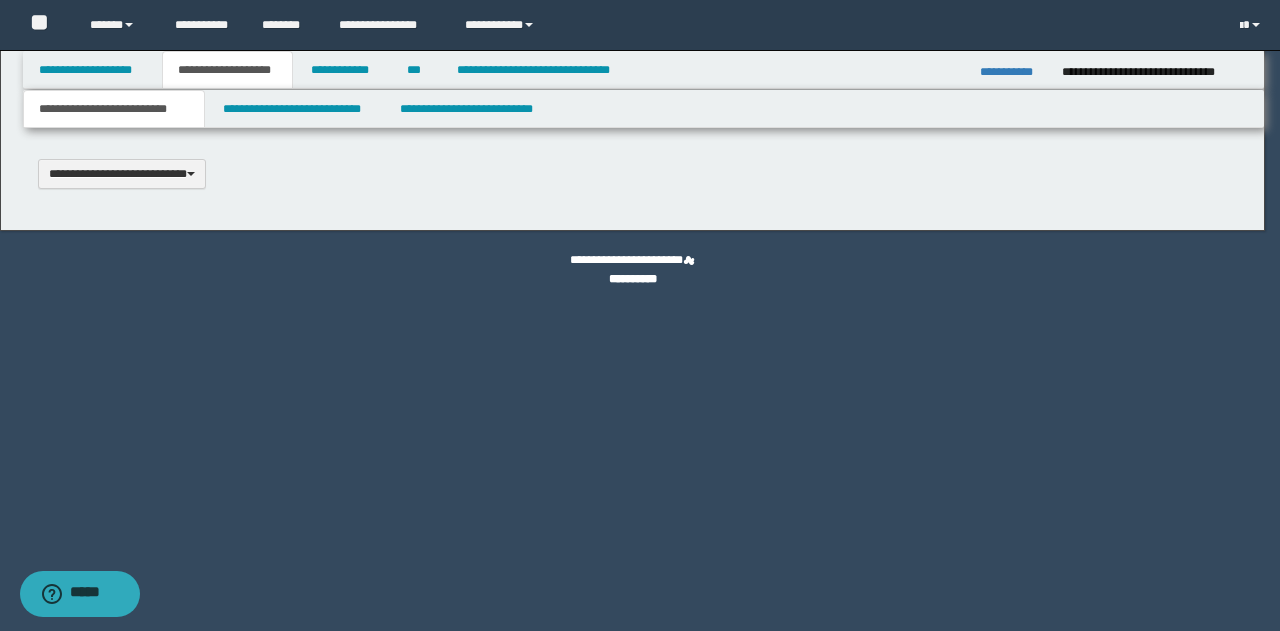 type 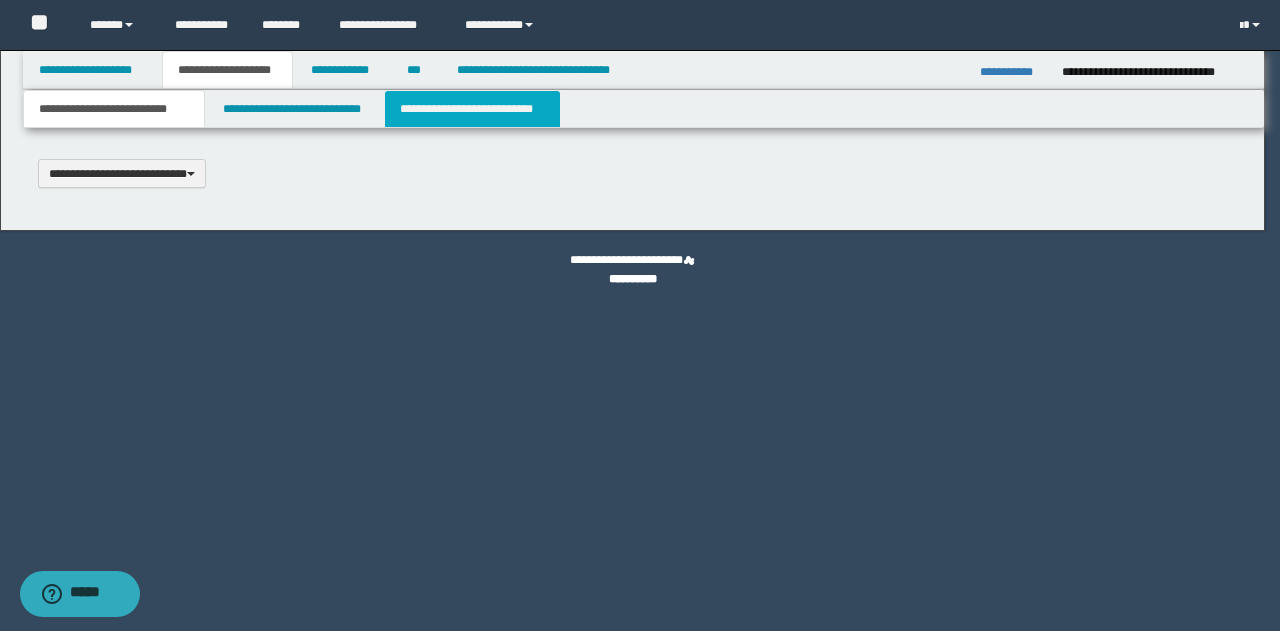 scroll, scrollTop: 0, scrollLeft: 0, axis: both 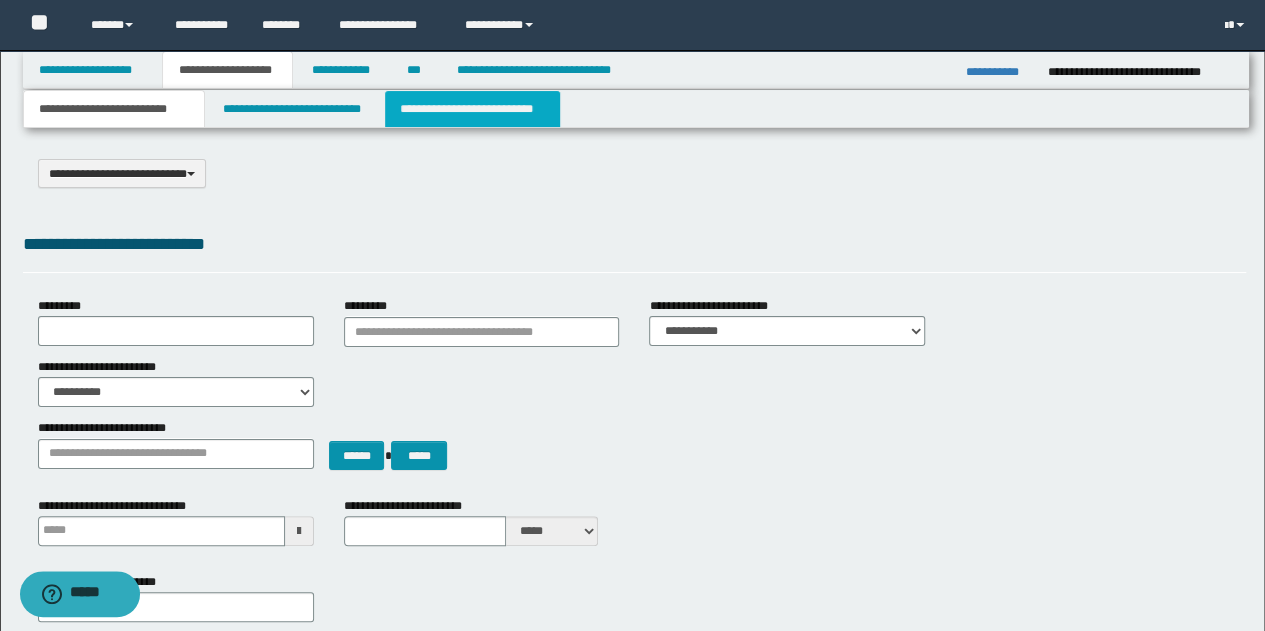 click on "**********" at bounding box center [472, 109] 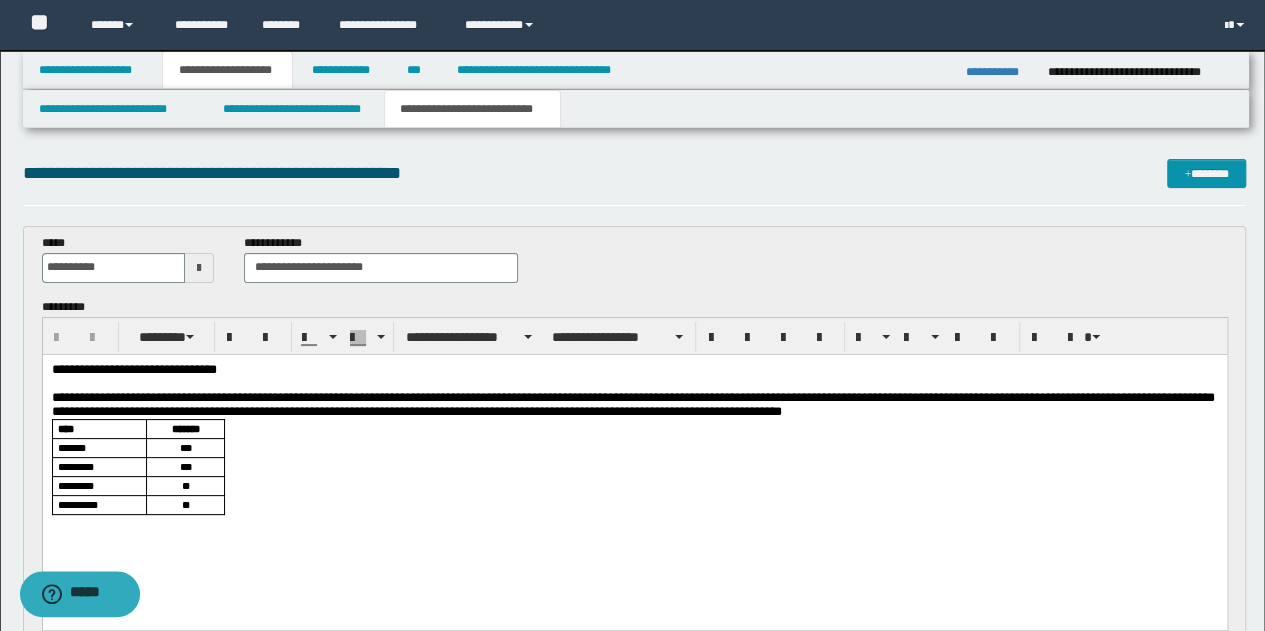scroll, scrollTop: 0, scrollLeft: 0, axis: both 